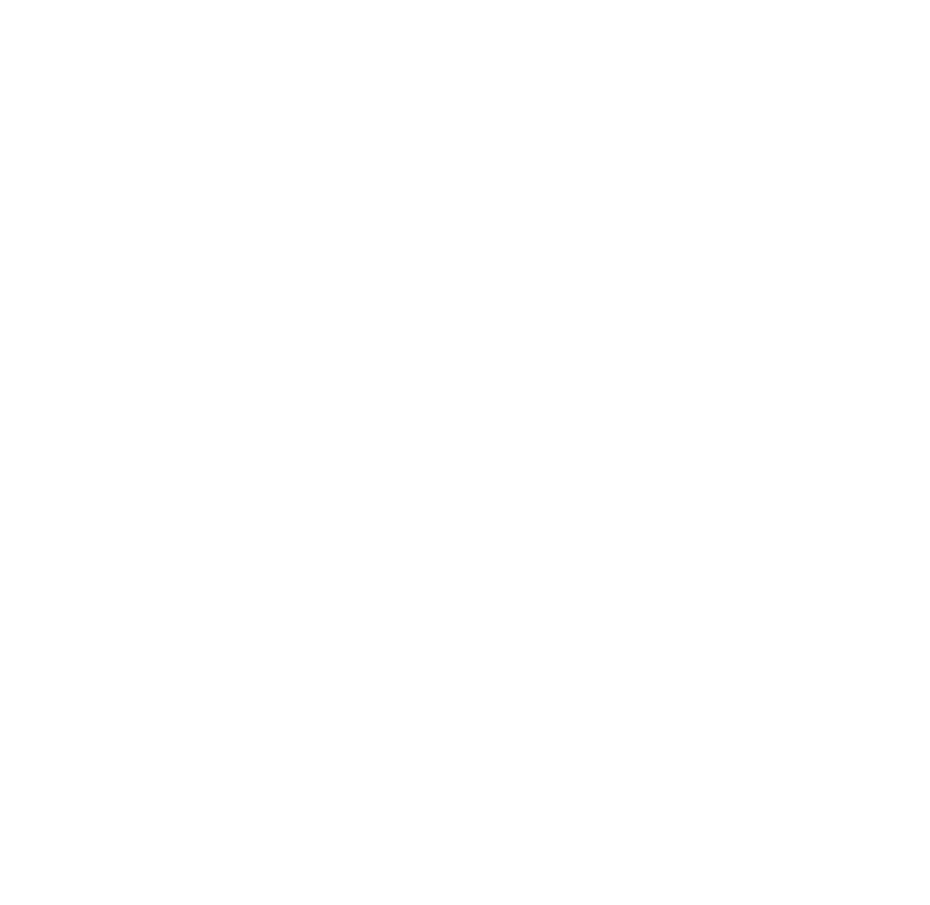 scroll, scrollTop: 0, scrollLeft: 0, axis: both 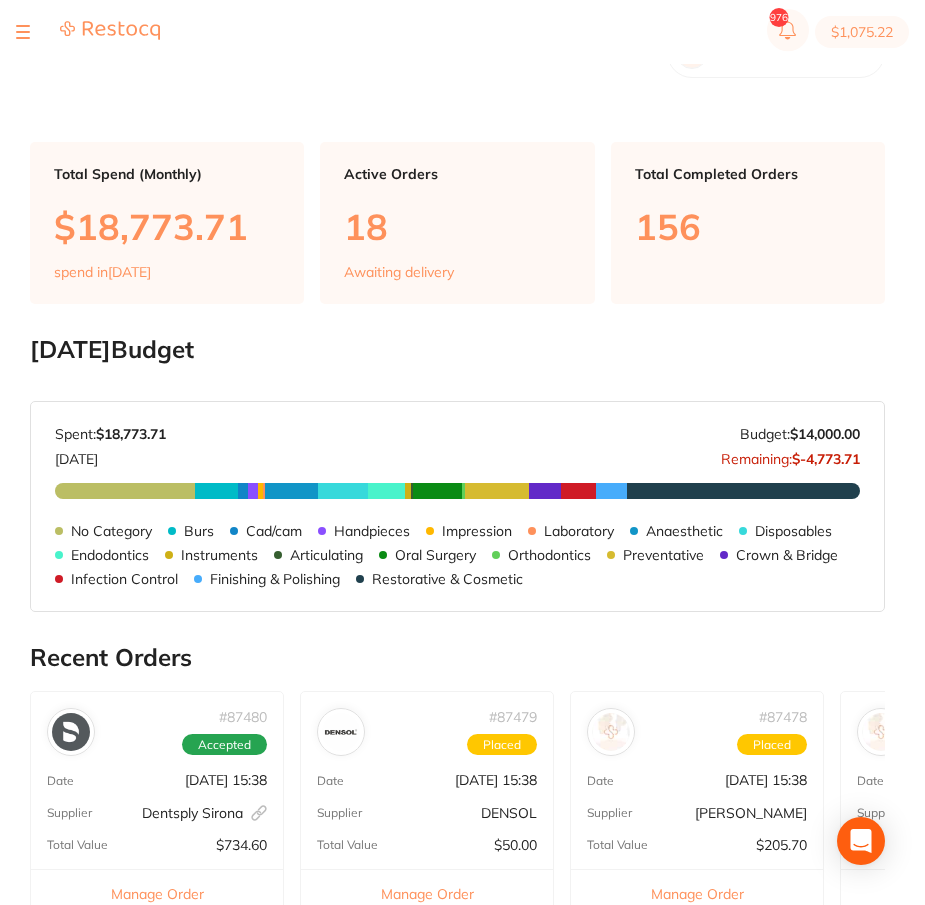 click at bounding box center (23, 32) 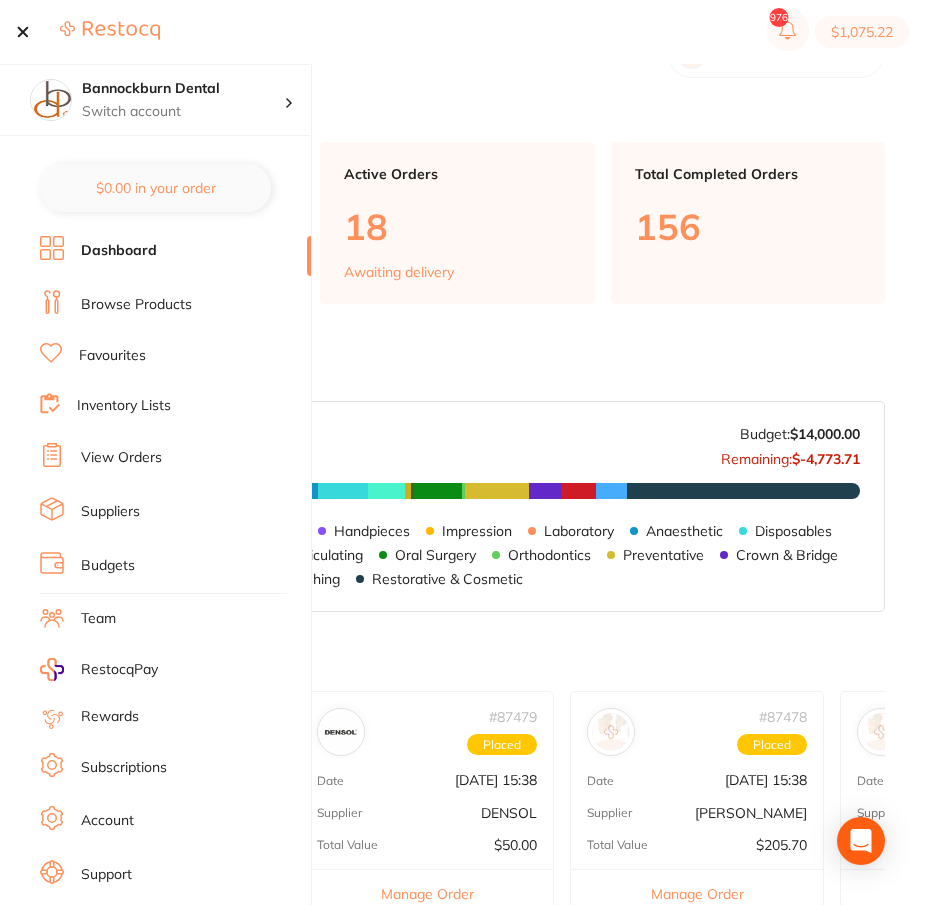click on "Browse Products" at bounding box center (136, 305) 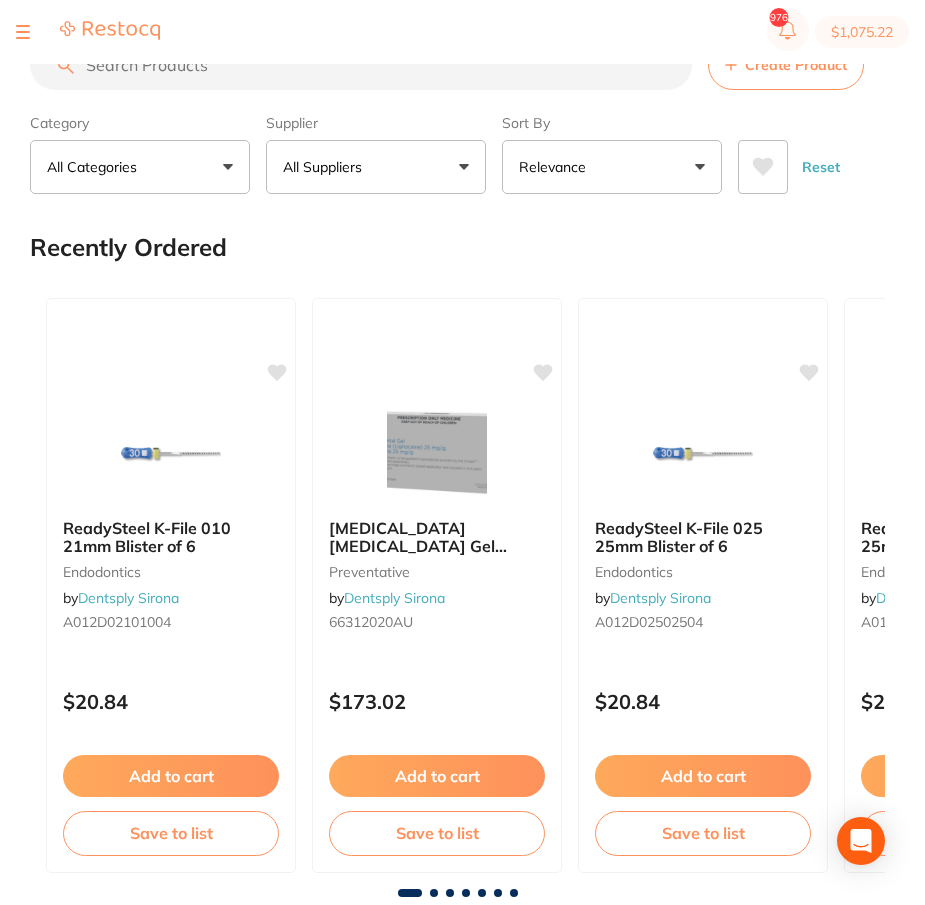 click on "Create Product" at bounding box center (796, 65) 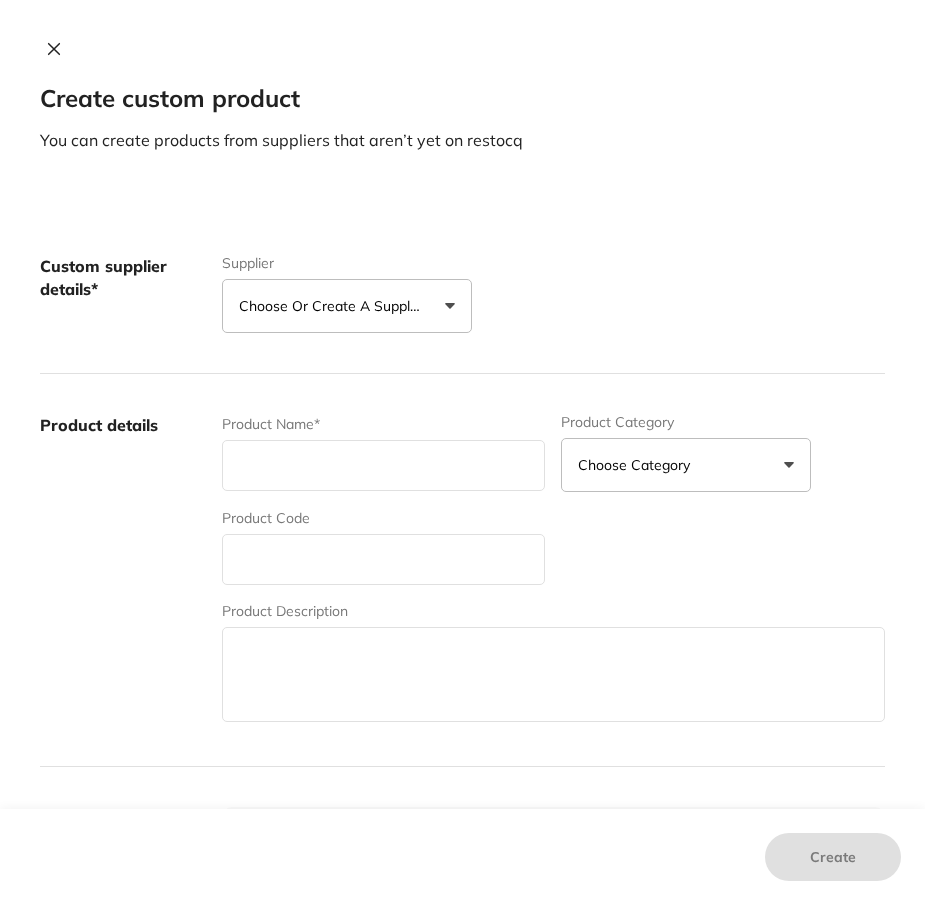 click on "Choose or create a supplier" at bounding box center (347, 306) 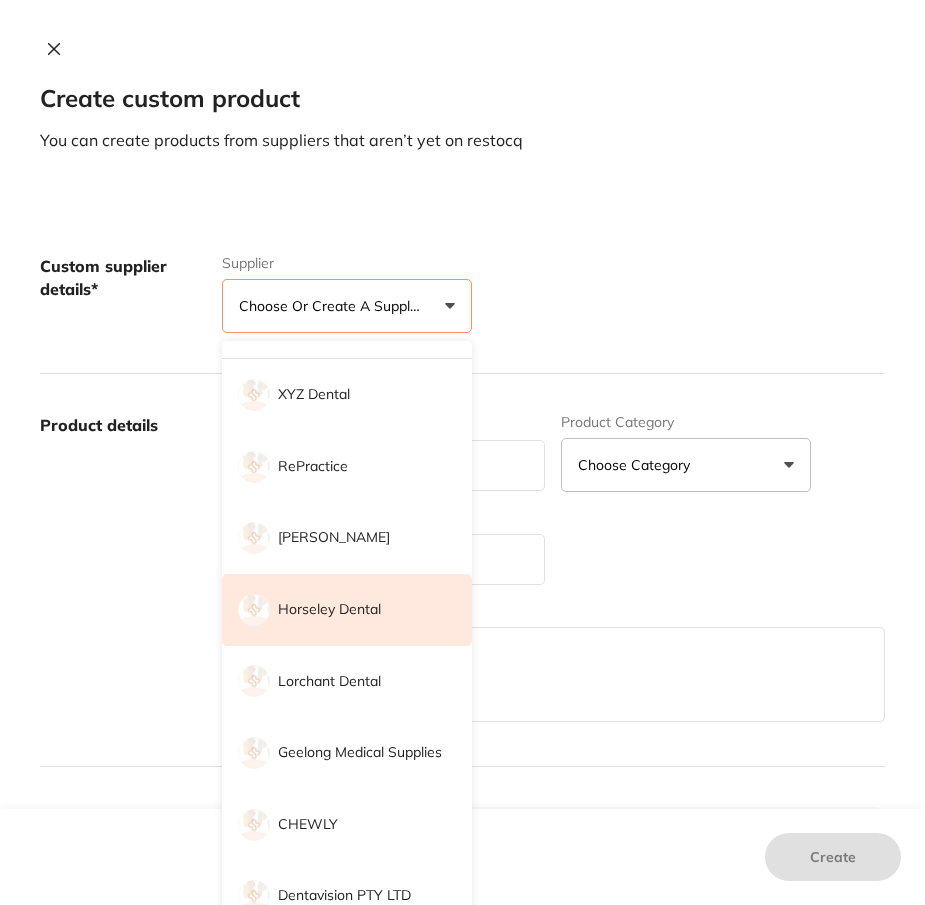 scroll, scrollTop: 34, scrollLeft: 0, axis: vertical 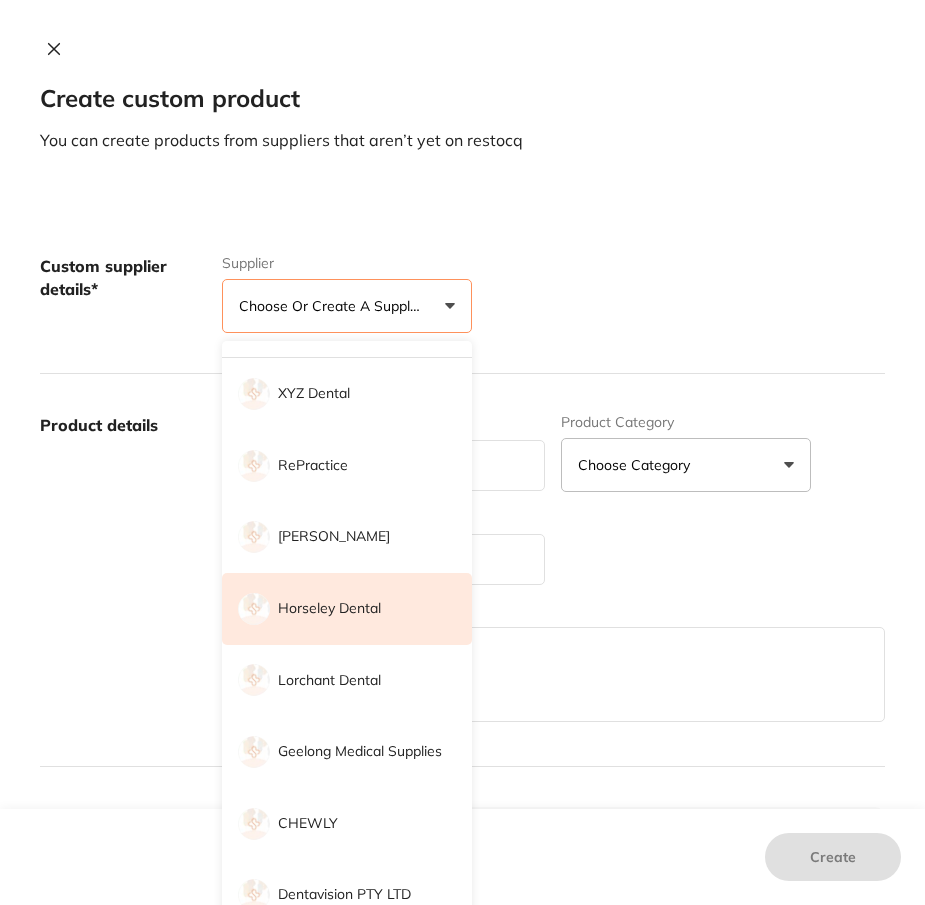 click on "Horseley Dental" at bounding box center (329, 609) 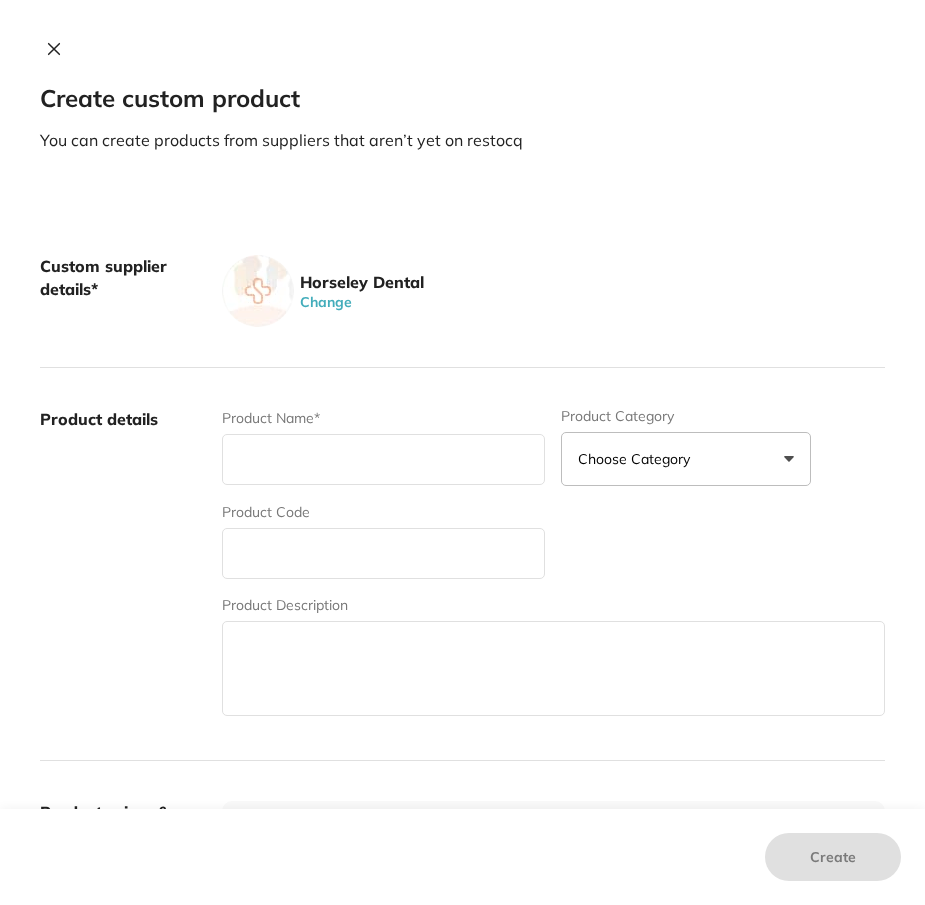 click on "Custom supplier details* Horseley Dental Change Product details Product Name* Product Category Choose Category 3d Printing Anaesthetic Articulating Burs Cad/Cam Crown & Bridge Disposables Education Endodontics Equipment Evacuation Finishing & Polishing Handpieces Implants Impression Infection Control Instruments Laboratory Miscellaneous Mouthguard Blanks Oral Surgery Oral Surgery Orthodontics Orthodontics Other Photography Preventative Preventative Restorative & Cosmetic Rubber Dam Specials & Clearance Tmj Whitening Xrays/Imaging Product Code Product Description Product prices & variations A consistent variant name will allow users to identify the different variation easily when adding to cart.  Allow multiple variations  Check this if the product has multiple variants. For example, different sizes and colors Price (excl. GST) $ Product Photos Maximum of 50 photos. Each file size should not be exceed 5MB.           Upload  click upload to select pictures" at bounding box center [462, 845] 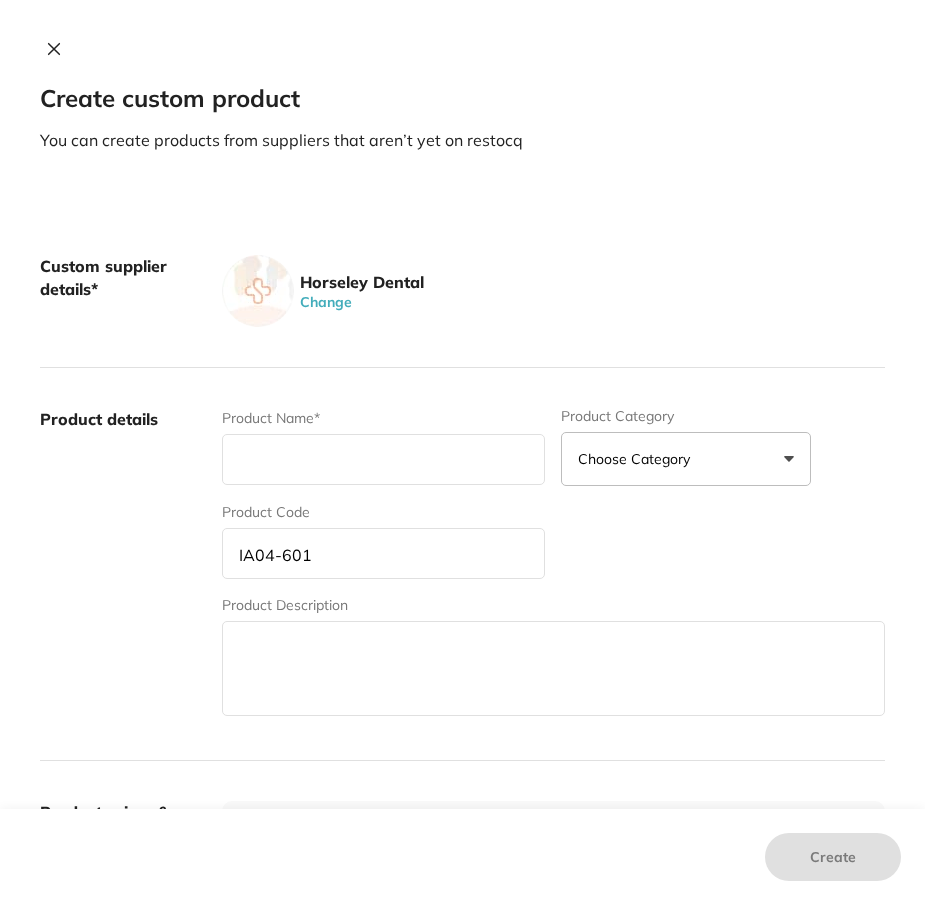 type on "IA04-601" 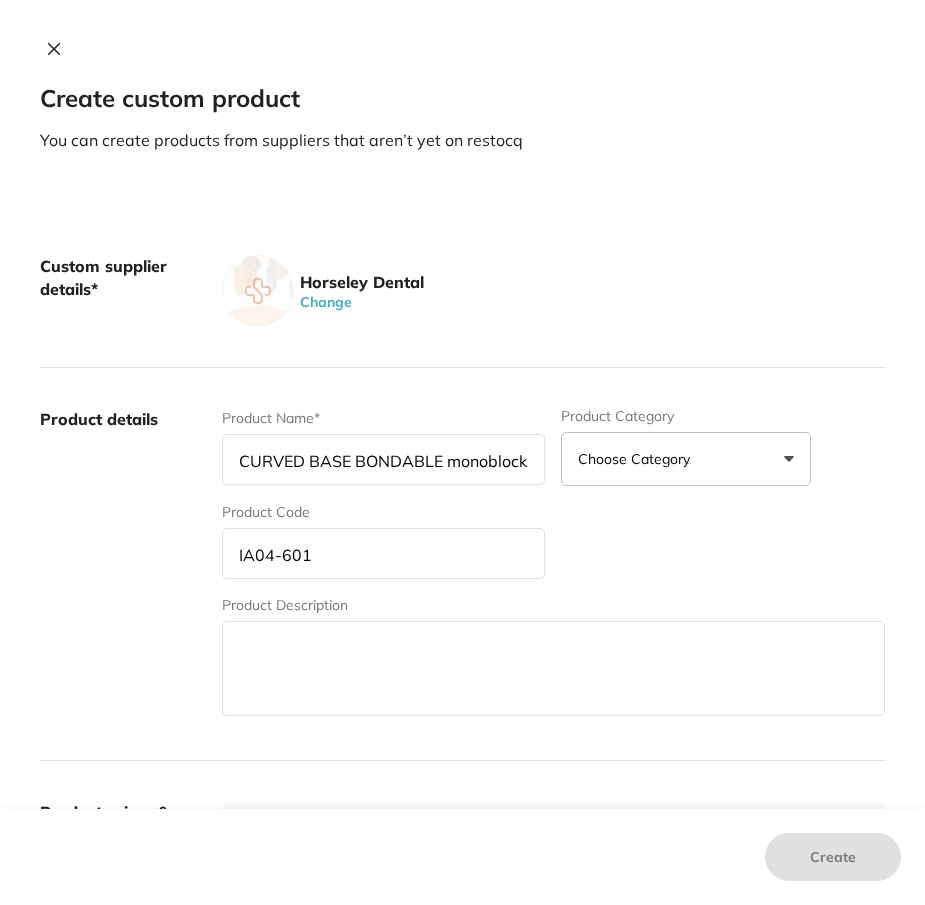 scroll, scrollTop: 0, scrollLeft: 186, axis: horizontal 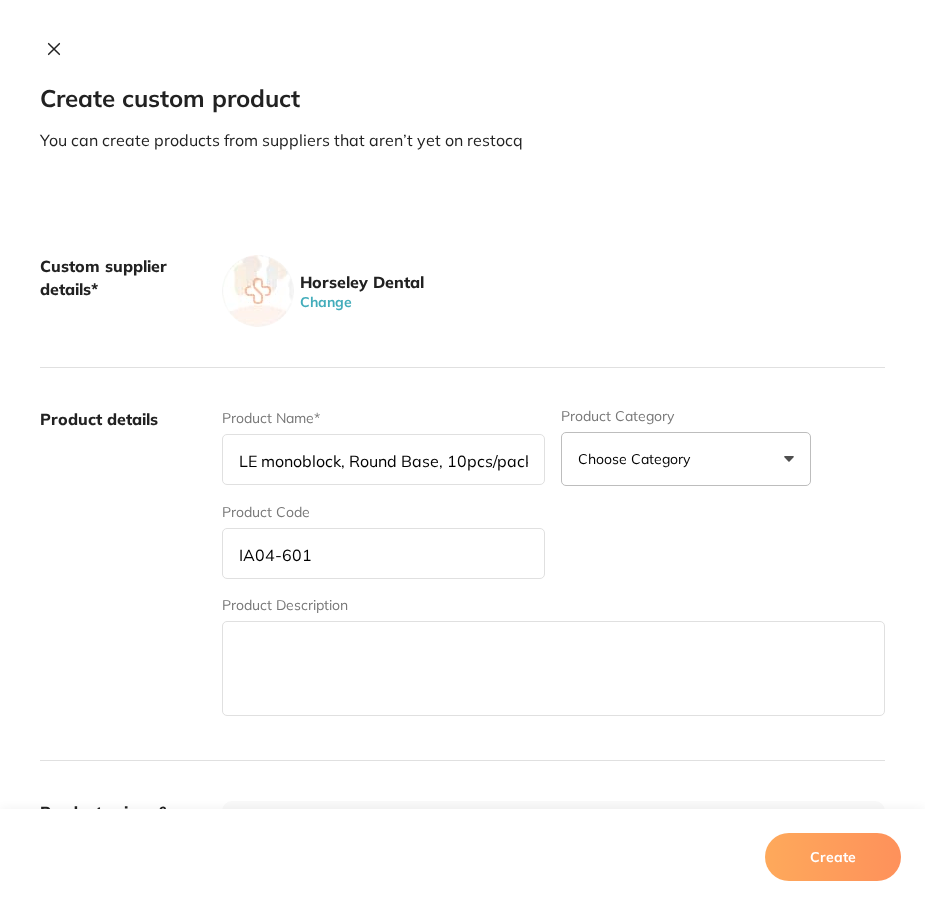 type on "CURVED BASE BONDABLE monoblock, Round Base, 10pcs/pack" 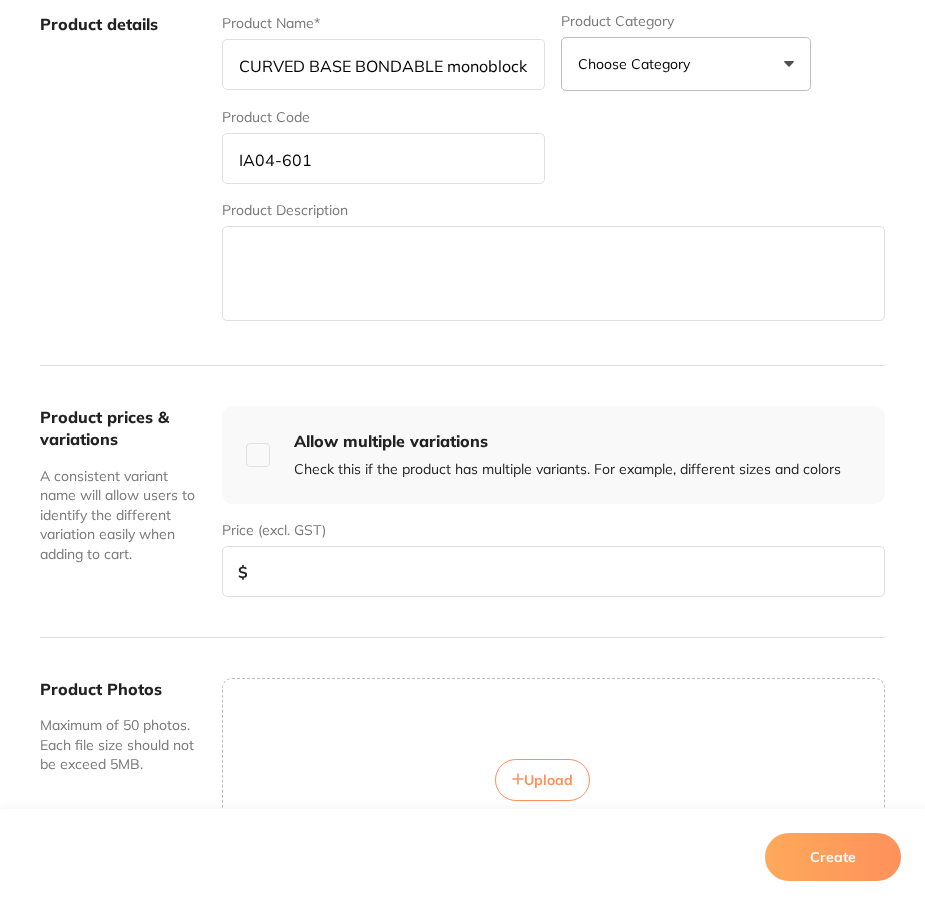 scroll, scrollTop: 588, scrollLeft: 0, axis: vertical 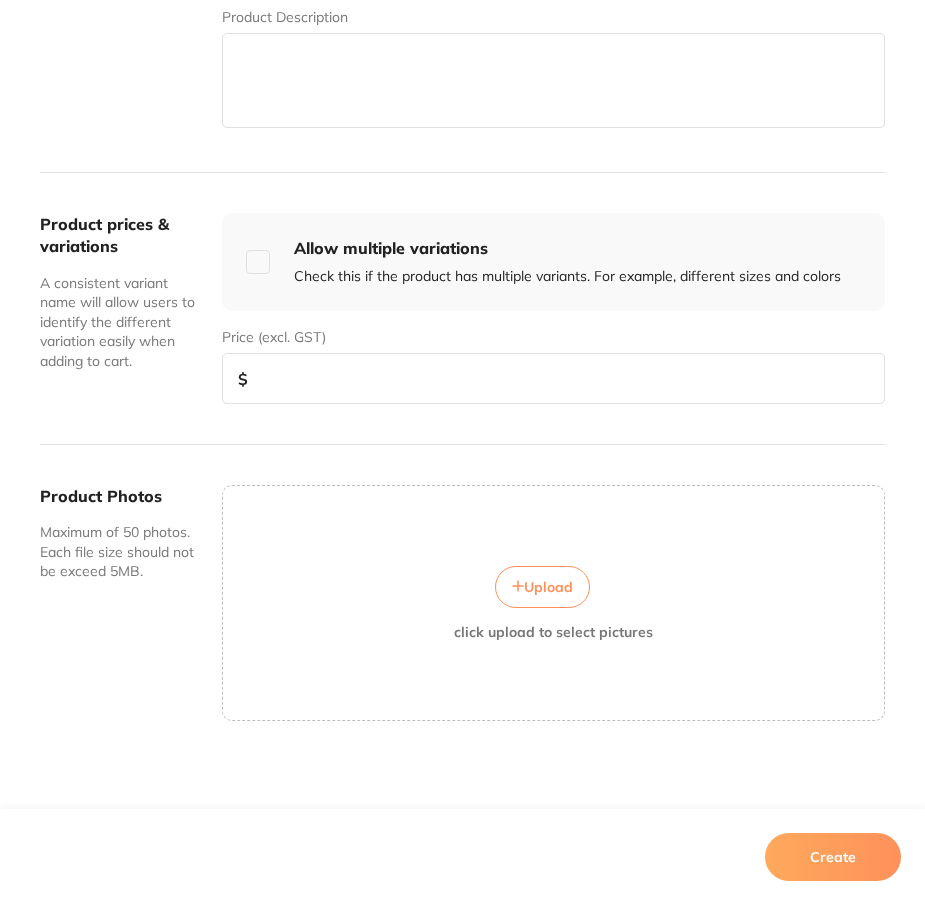 click at bounding box center [553, 378] 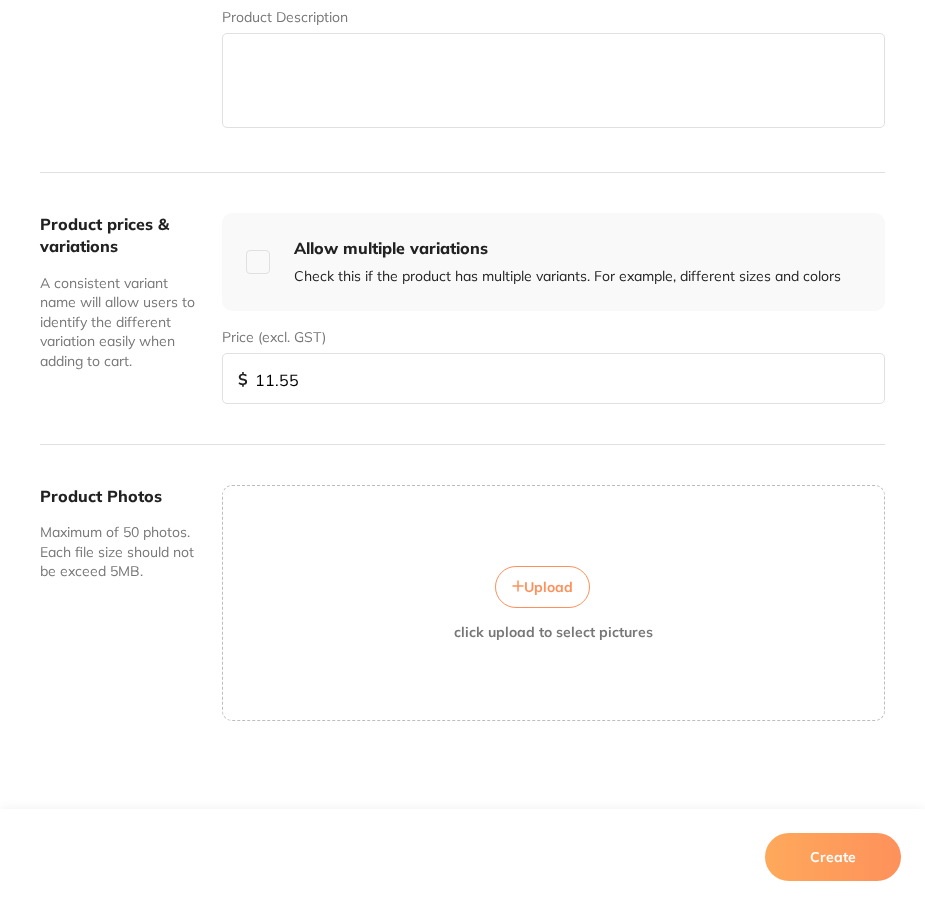 type on "11.55" 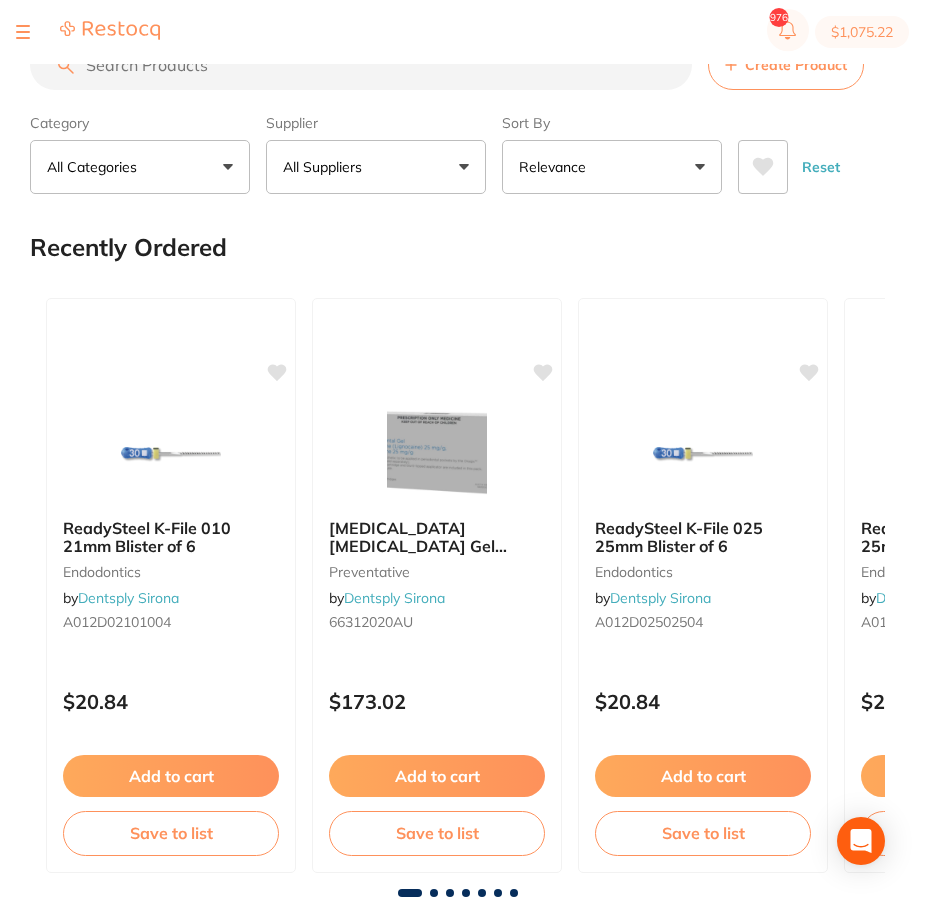 click on "All Suppliers" at bounding box center [376, 167] 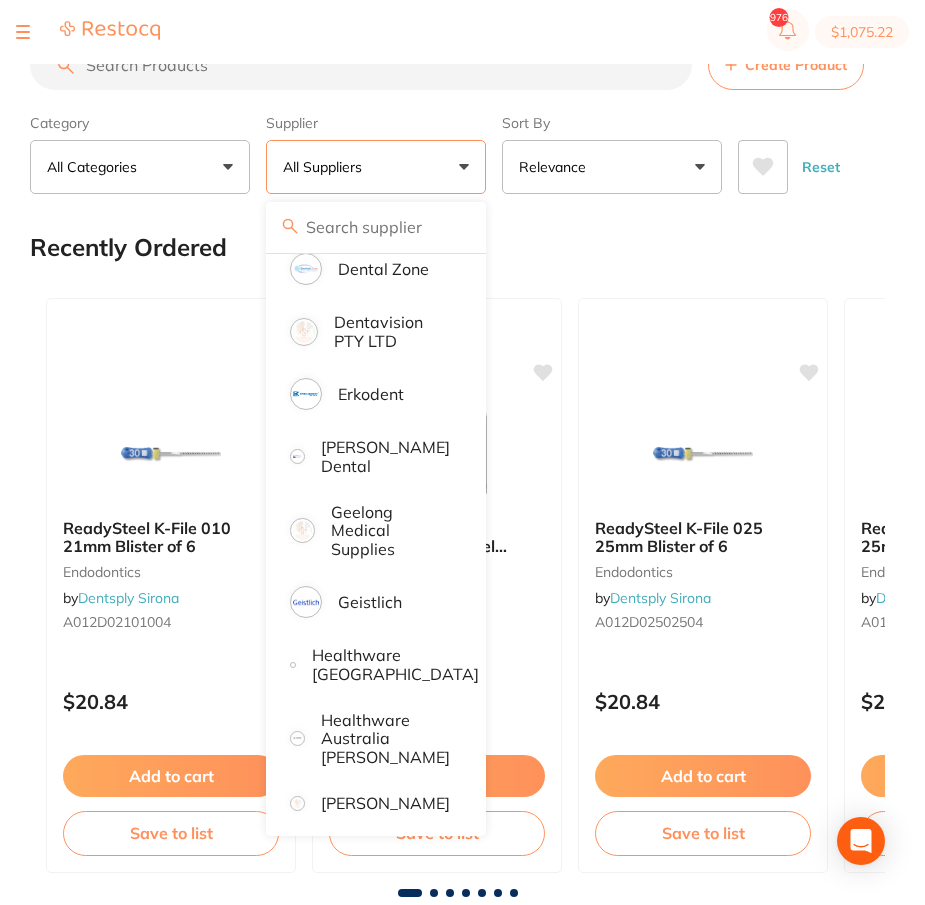 scroll, scrollTop: 1167, scrollLeft: 0, axis: vertical 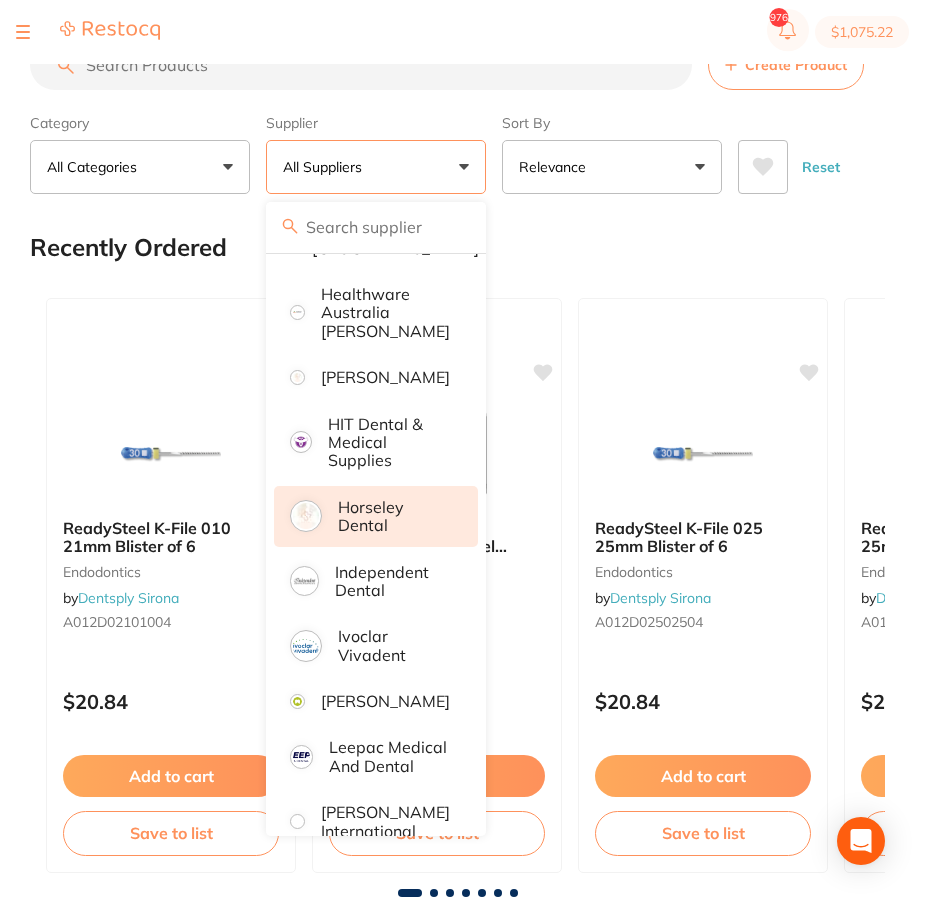 click on "Horseley Dental" at bounding box center [376, 516] 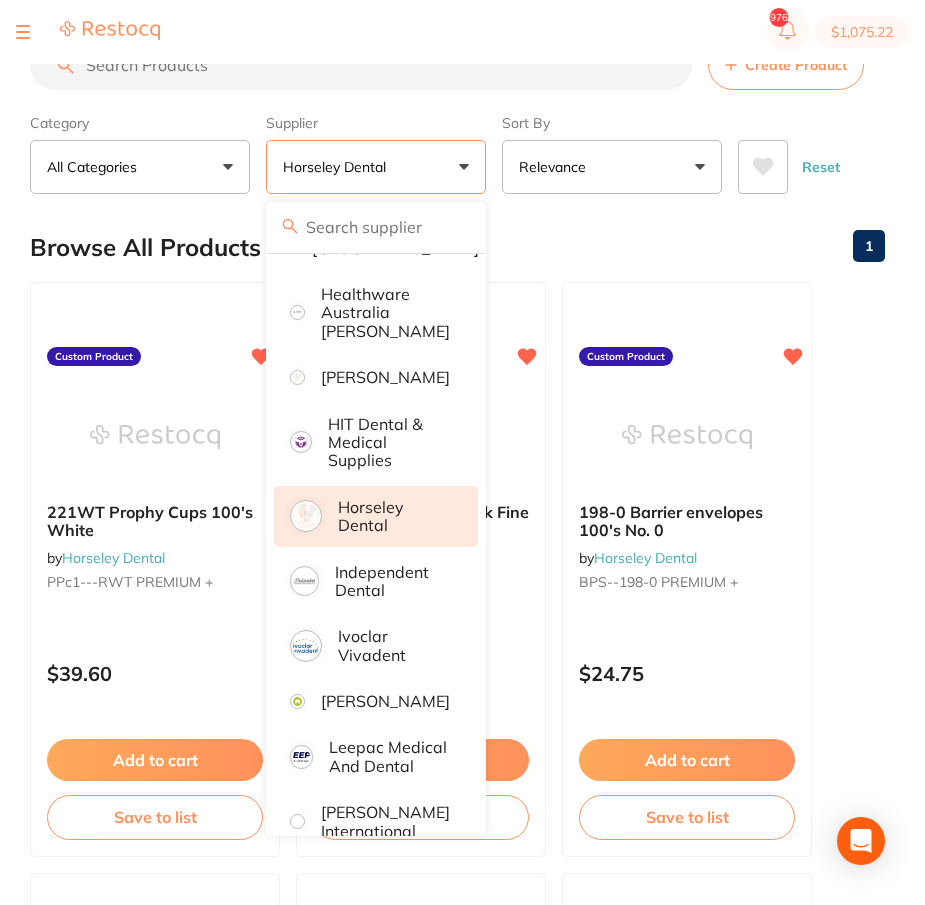 click at bounding box center (361, 65) 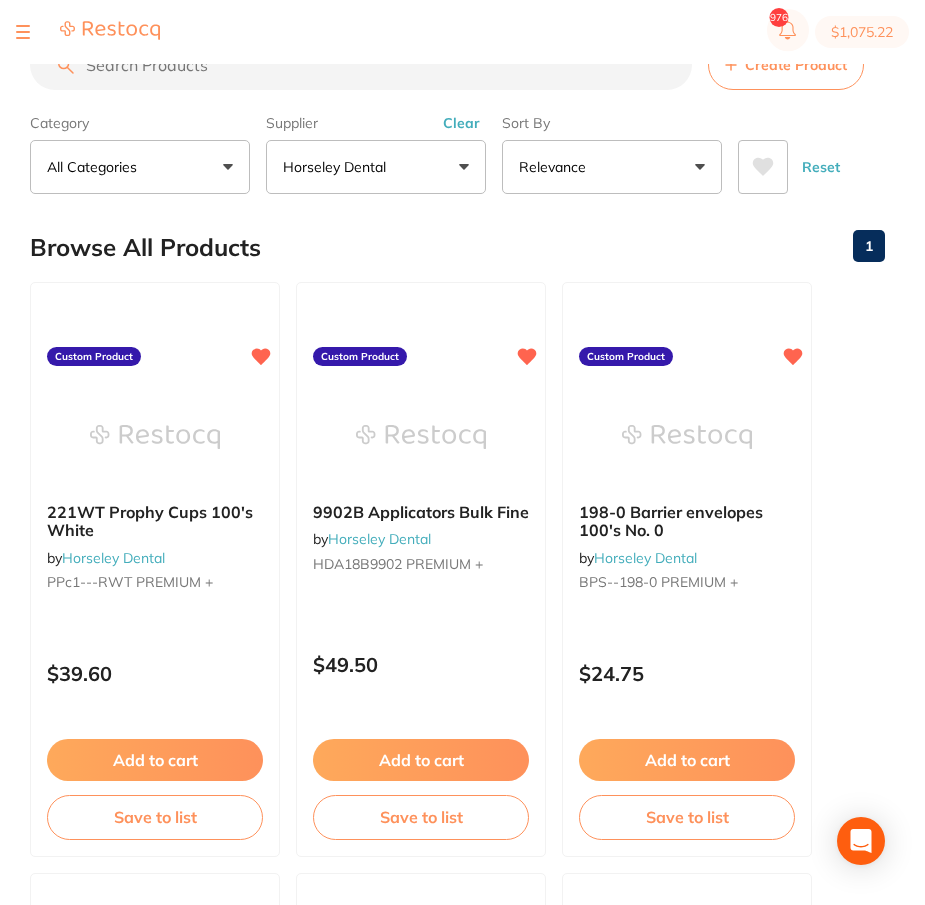 paste on "IA04-601" 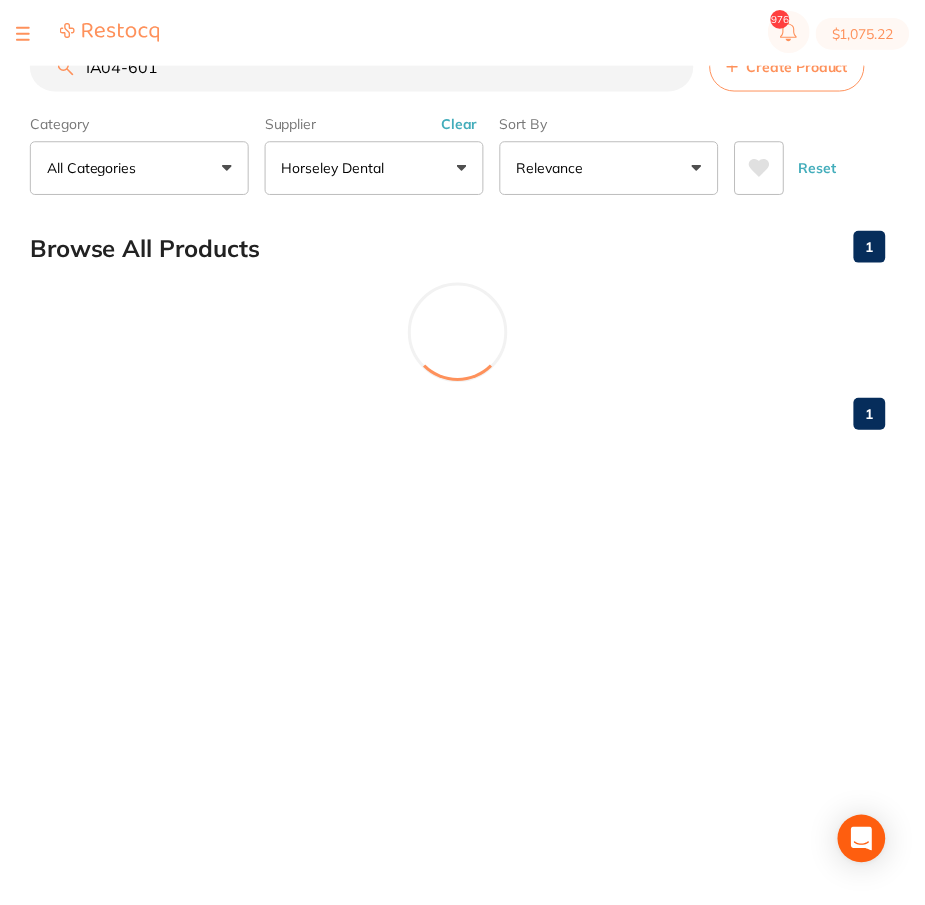 scroll, scrollTop: 0, scrollLeft: 0, axis: both 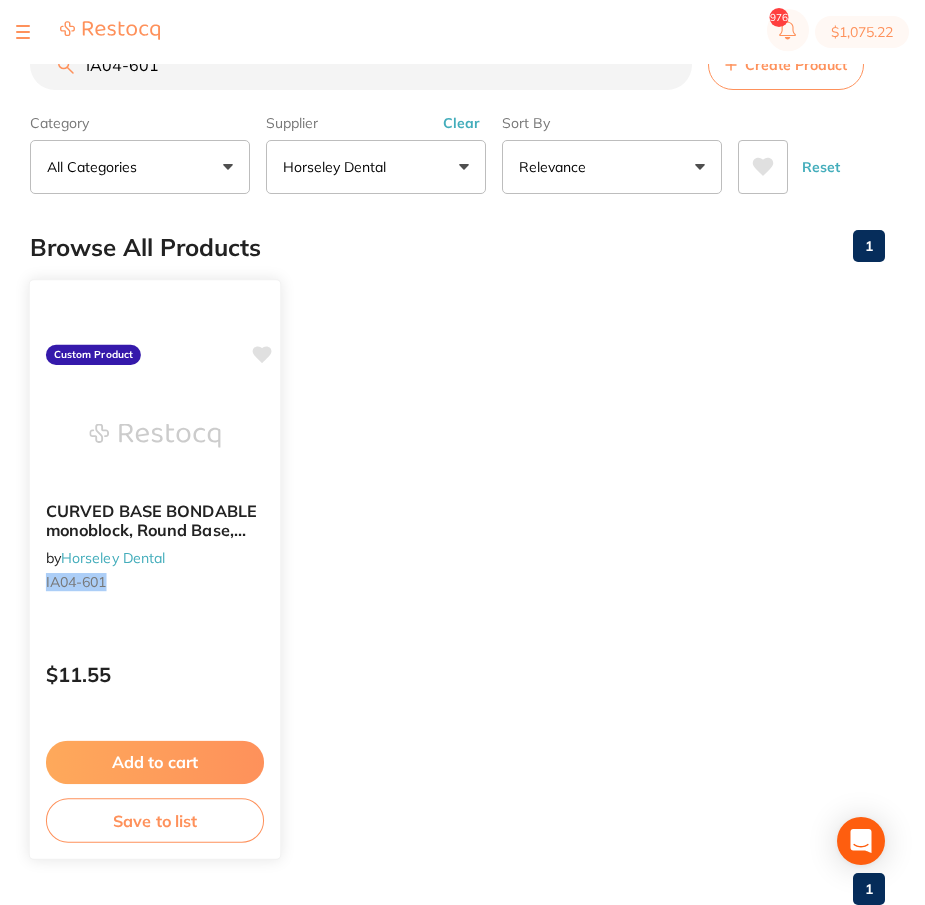 type on "IA04-601" 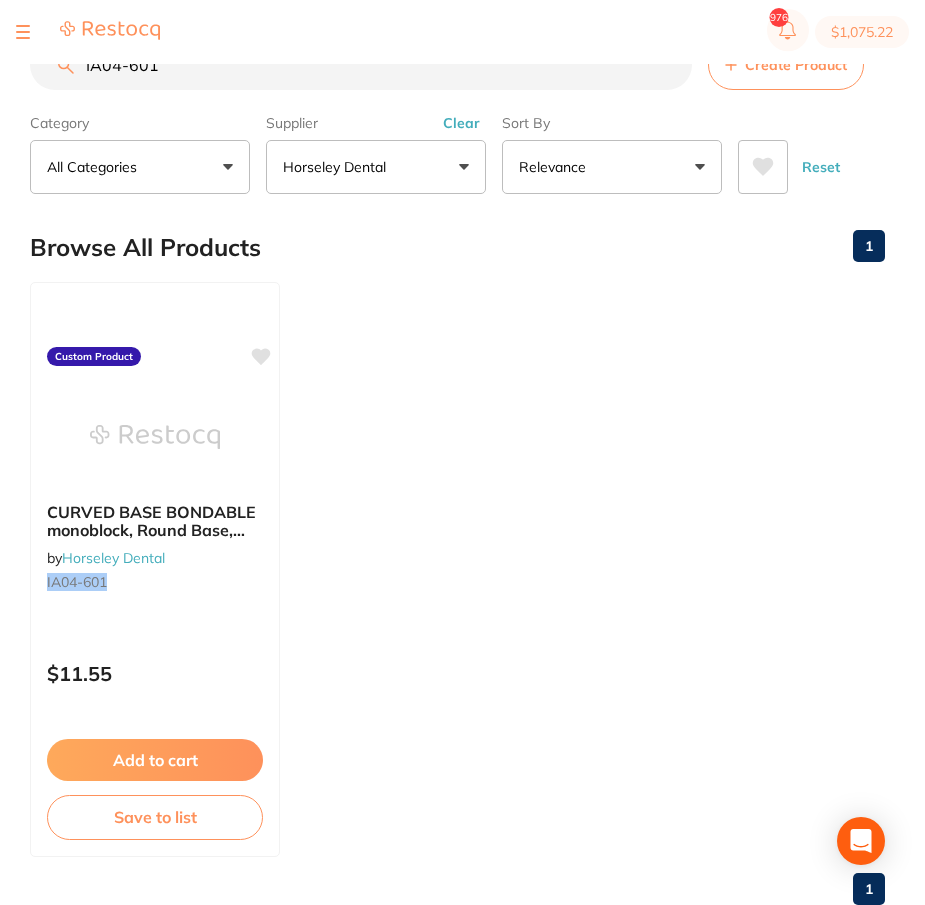 click on "CURVED BASE BONDABLE monoblock, Round Base, 10pcs/pack   by  Horseley Dental IA04-601 Custom Product $11.55 Add to cart Save to list" at bounding box center (457, 569) 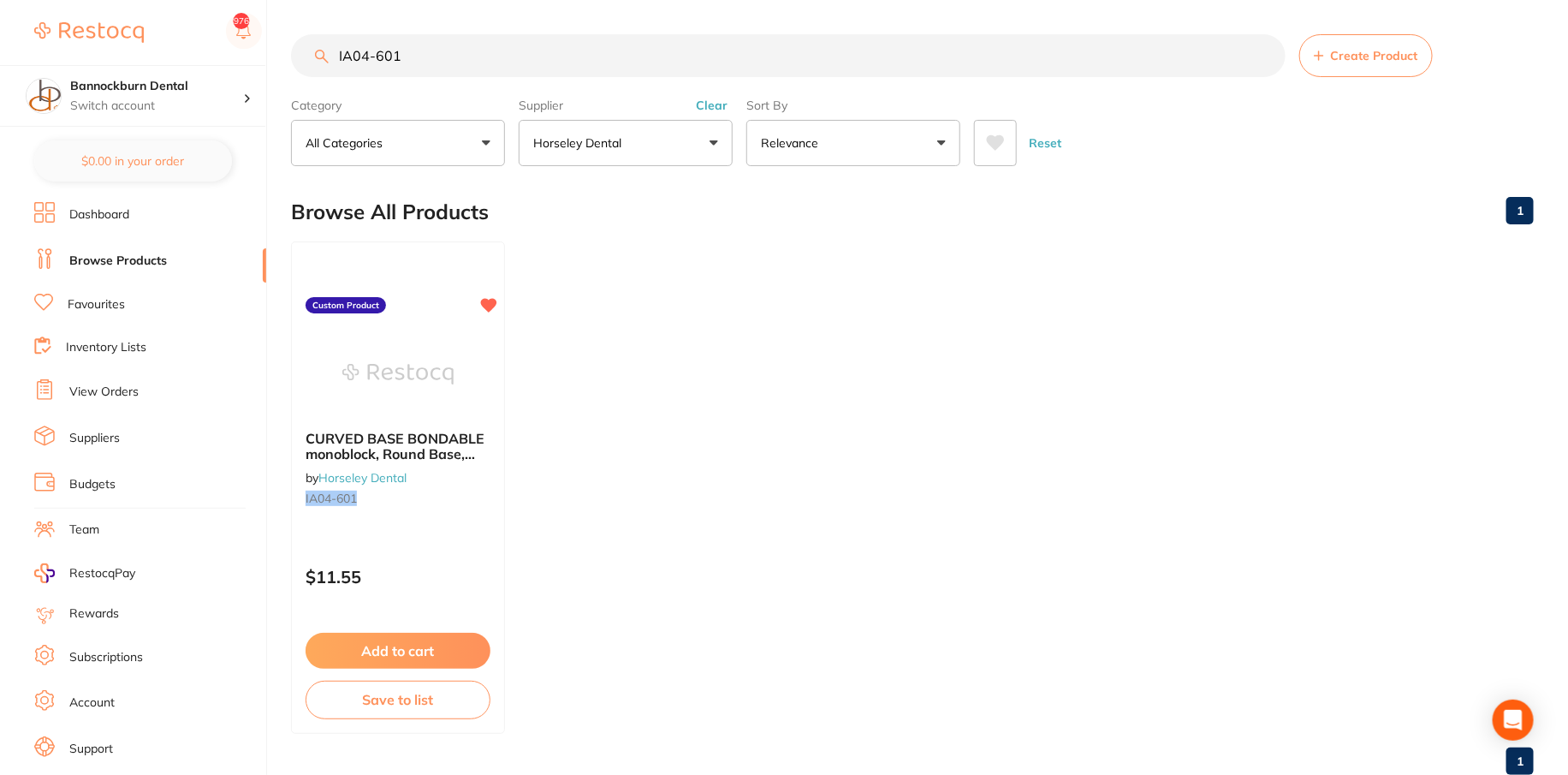 click on "Suppliers" at bounding box center [94, 438] 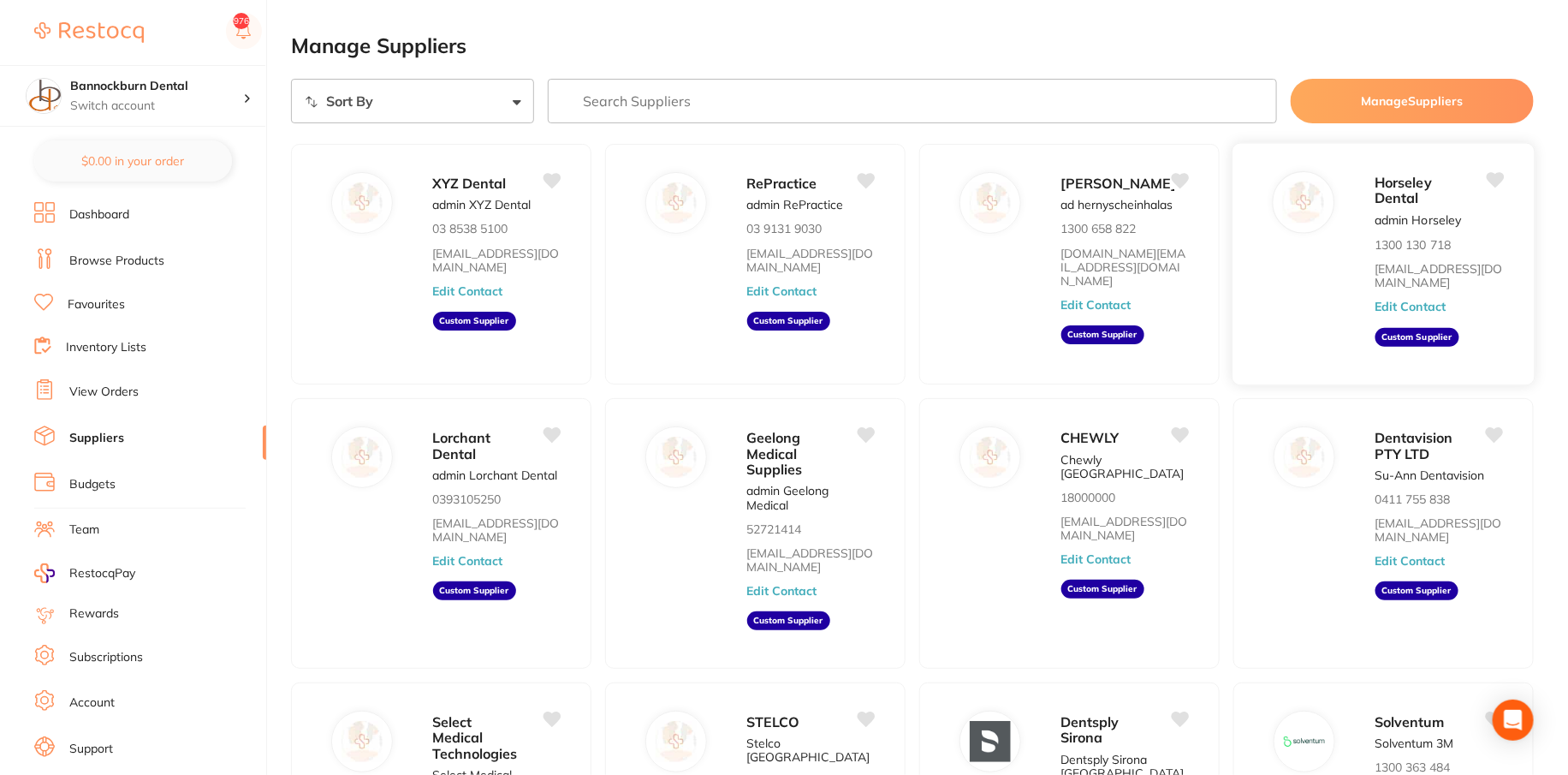click on "Edit Contact" at bounding box center (1410, 307) 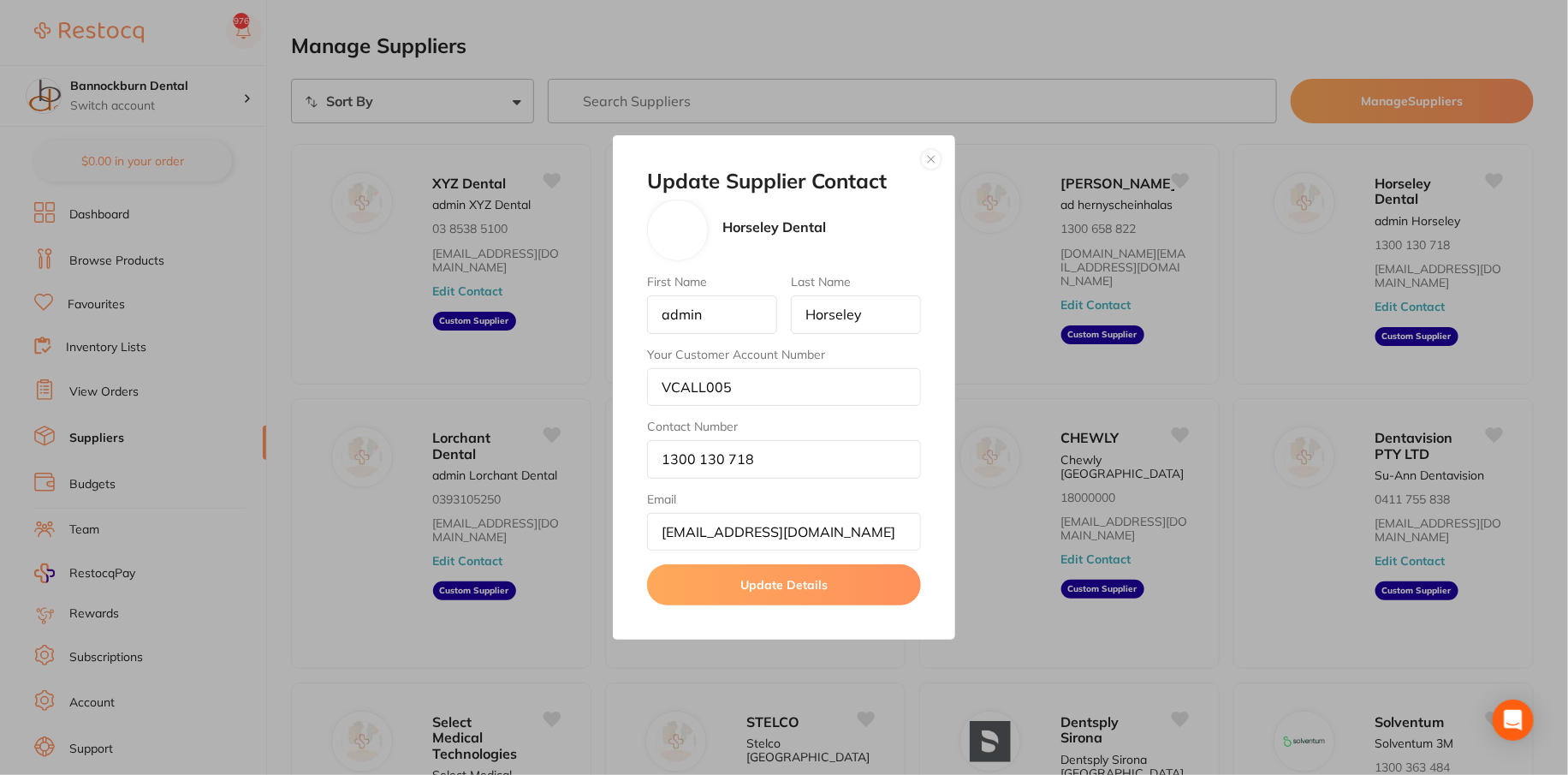 click at bounding box center (931, 159) 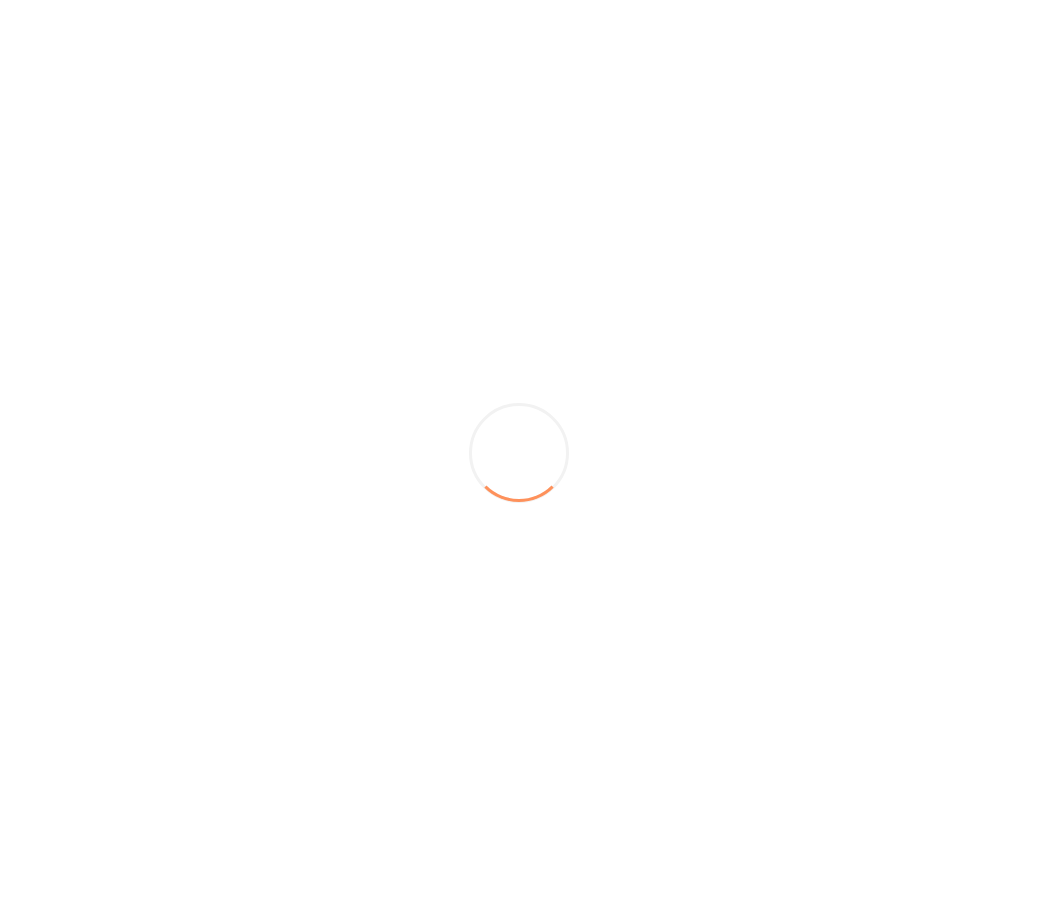 scroll, scrollTop: 0, scrollLeft: 0, axis: both 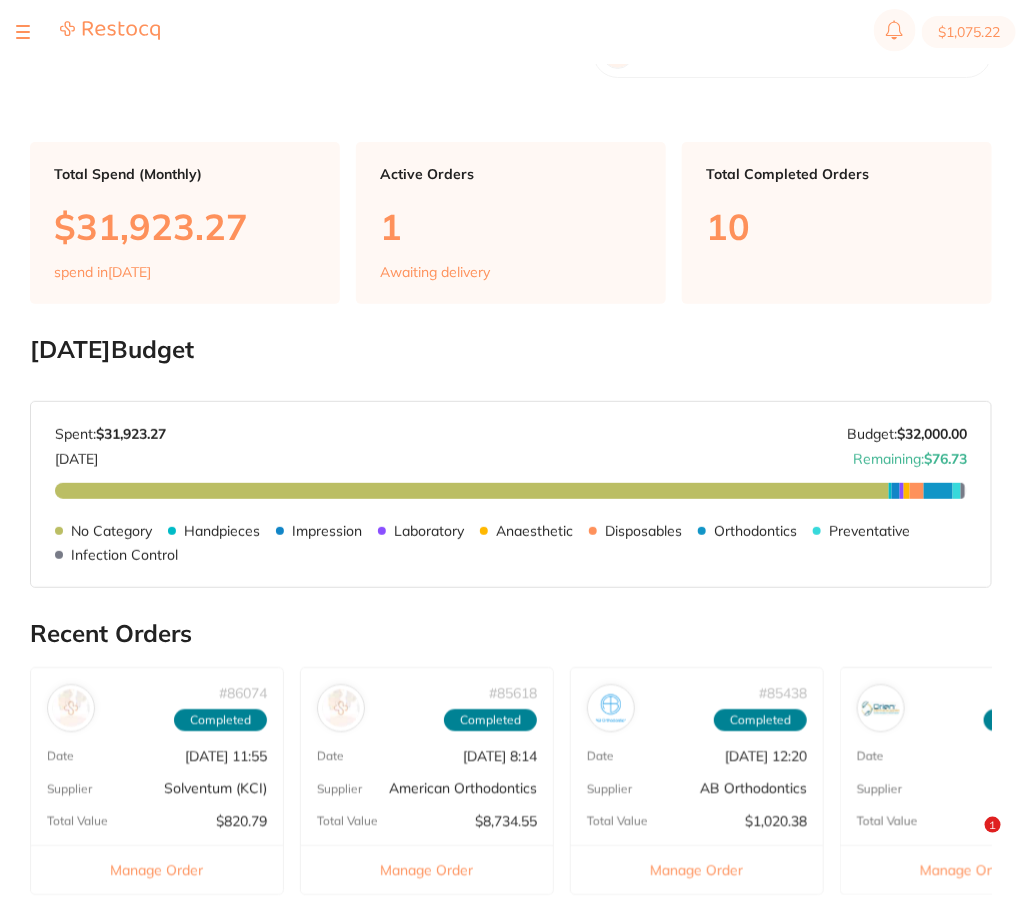 click at bounding box center [88, 32] 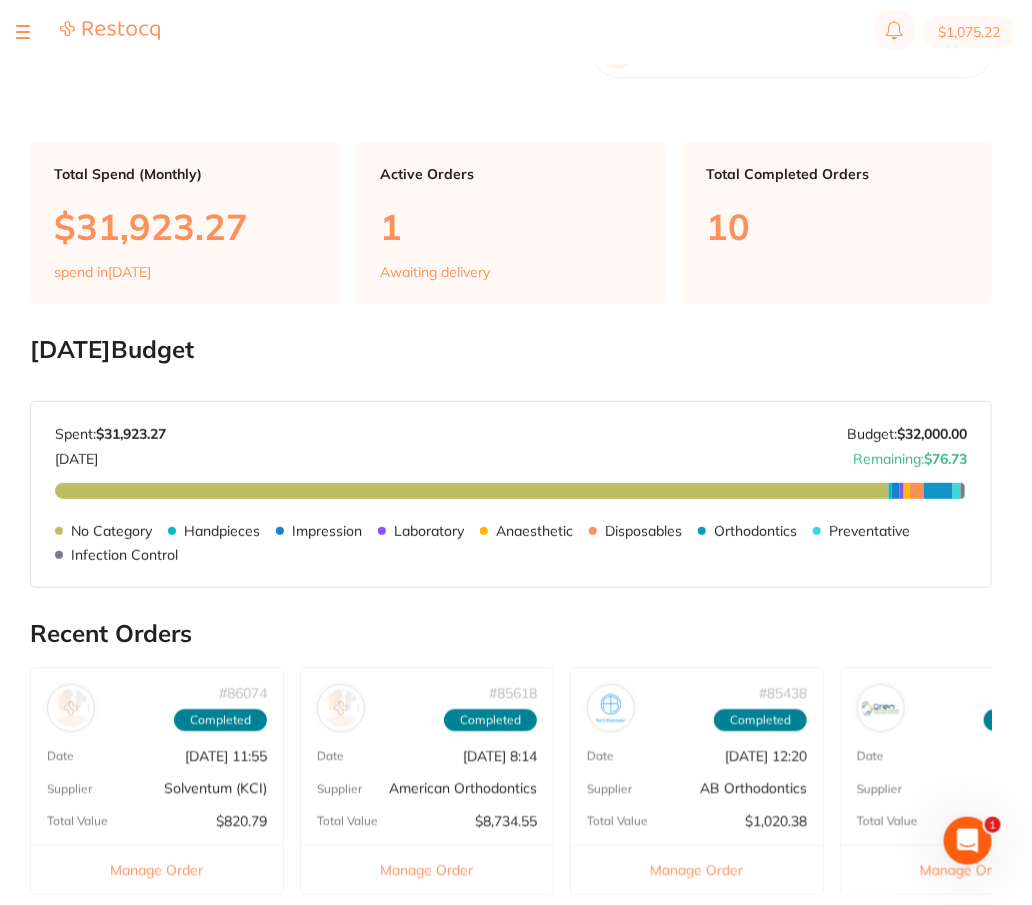 scroll, scrollTop: 0, scrollLeft: 0, axis: both 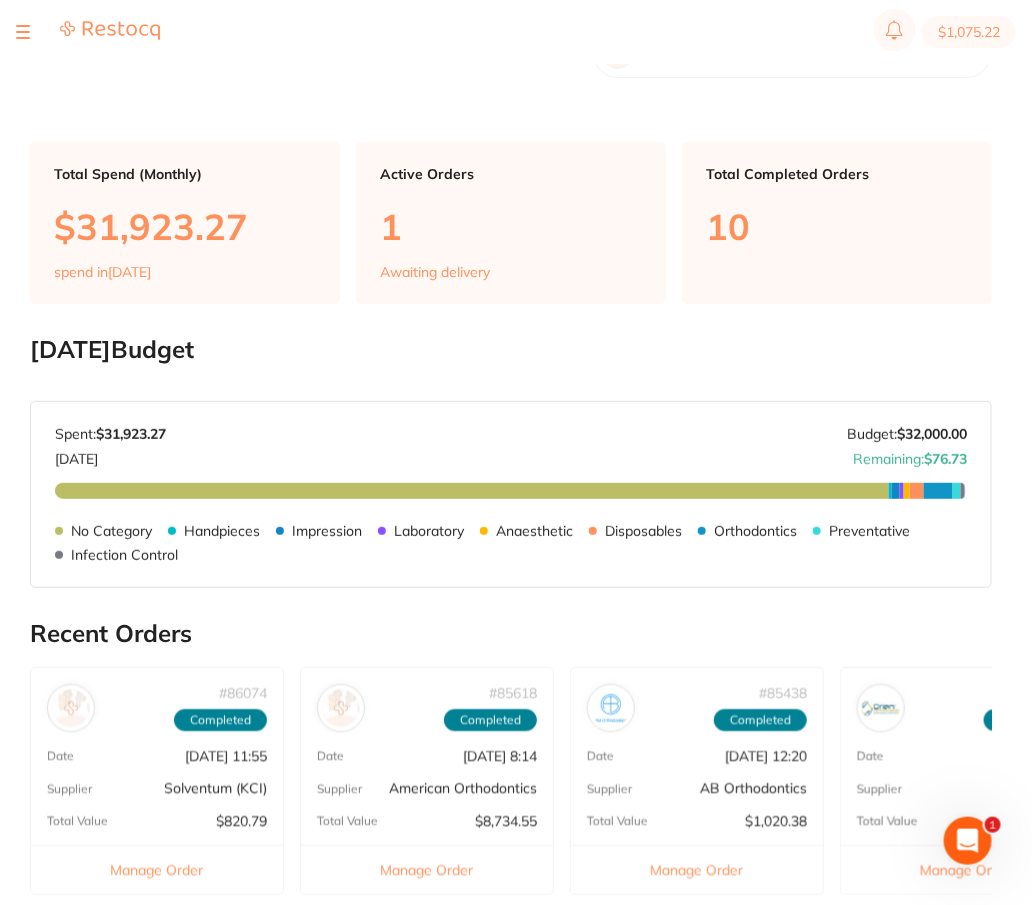 click at bounding box center [88, 32] 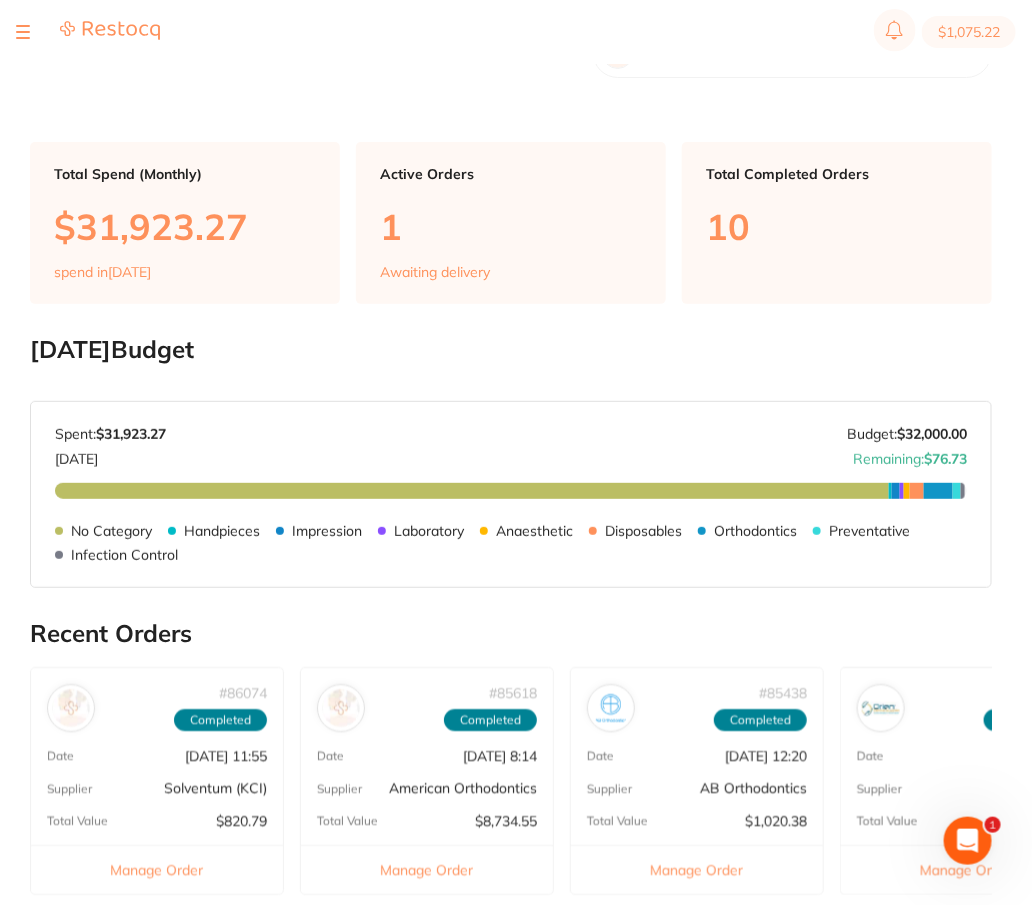 click at bounding box center (23, 32) 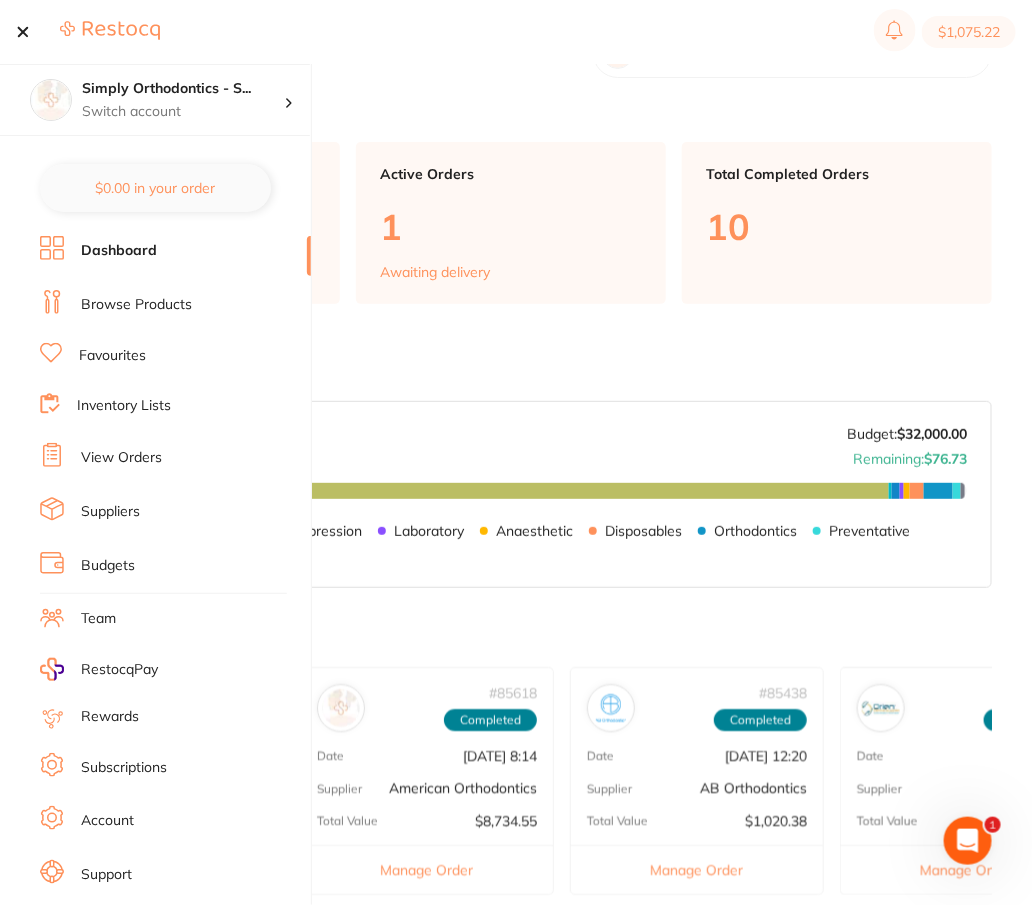 click on "Browse Products" at bounding box center [136, 305] 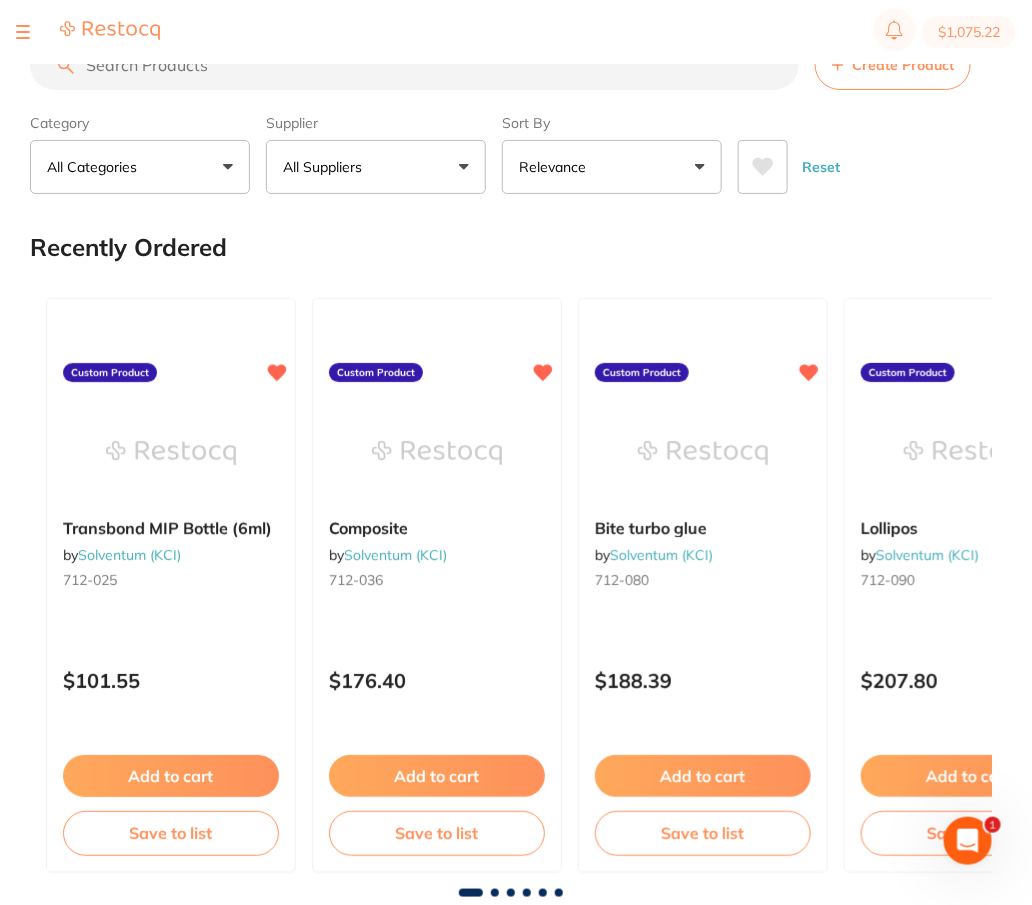 scroll, scrollTop: 0, scrollLeft: 0, axis: both 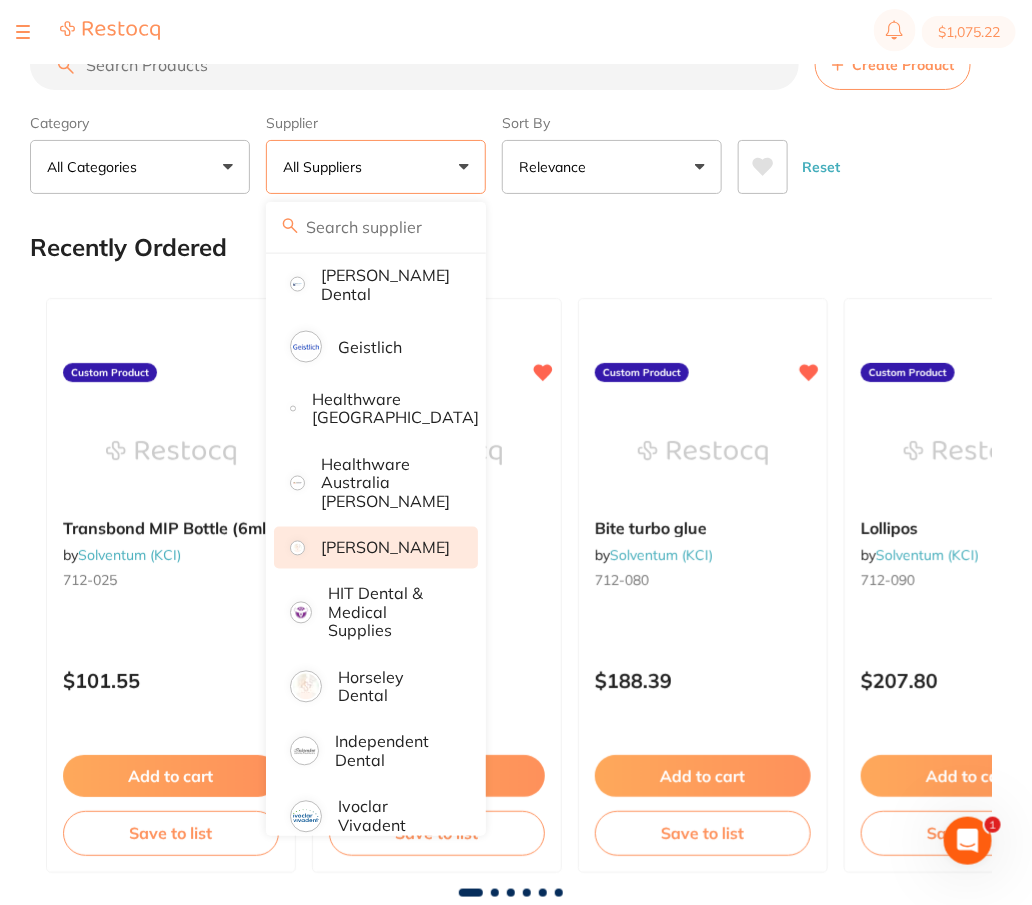 click on "[PERSON_NAME]" at bounding box center (385, 548) 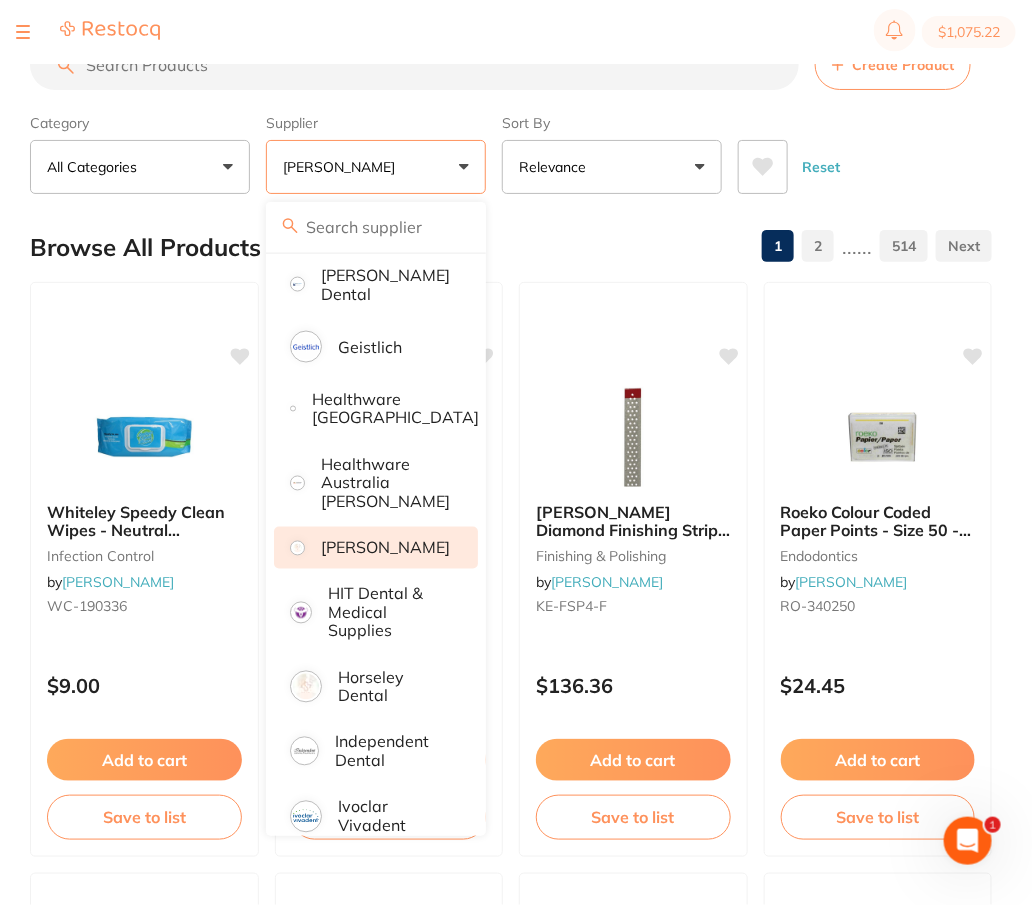 click on "Category All Categories All Categories 3D Printing anaesthetic articulating burs CAD/CAM crown & bridge disposables education endodontics equipment finishing & polishing handpieces impression infection control instruments laboratory oral surgery orthodontics preventative restorative & cosmetic rubber dam whitening xrays/imaging Clear Category   false    All Categories Category All Categories 3D Printing anaesthetic articulating burs CAD/CAM crown & bridge disposables education endodontics equipment finishing & polishing handpieces impression infection control instruments laboratory oral surgery orthodontics preventative restorative & cosmetic rubber dam whitening xrays/imaging Supplier Henry Schein Halas All Suppliers Dentsply Sirona AB Orthodontics Adam Dental AHP Dental and Medical Amalgadent American Orthodontics Ark Health BioMeDent Pty Ltd Critical Dental DENSOL Dental Practice Supplies Dental Zone Erkodent Erskine Dental Geistlich Healthware Australia Healthware Australia Ridley Henry Schein Halas ORMCO" at bounding box center [511, 150] 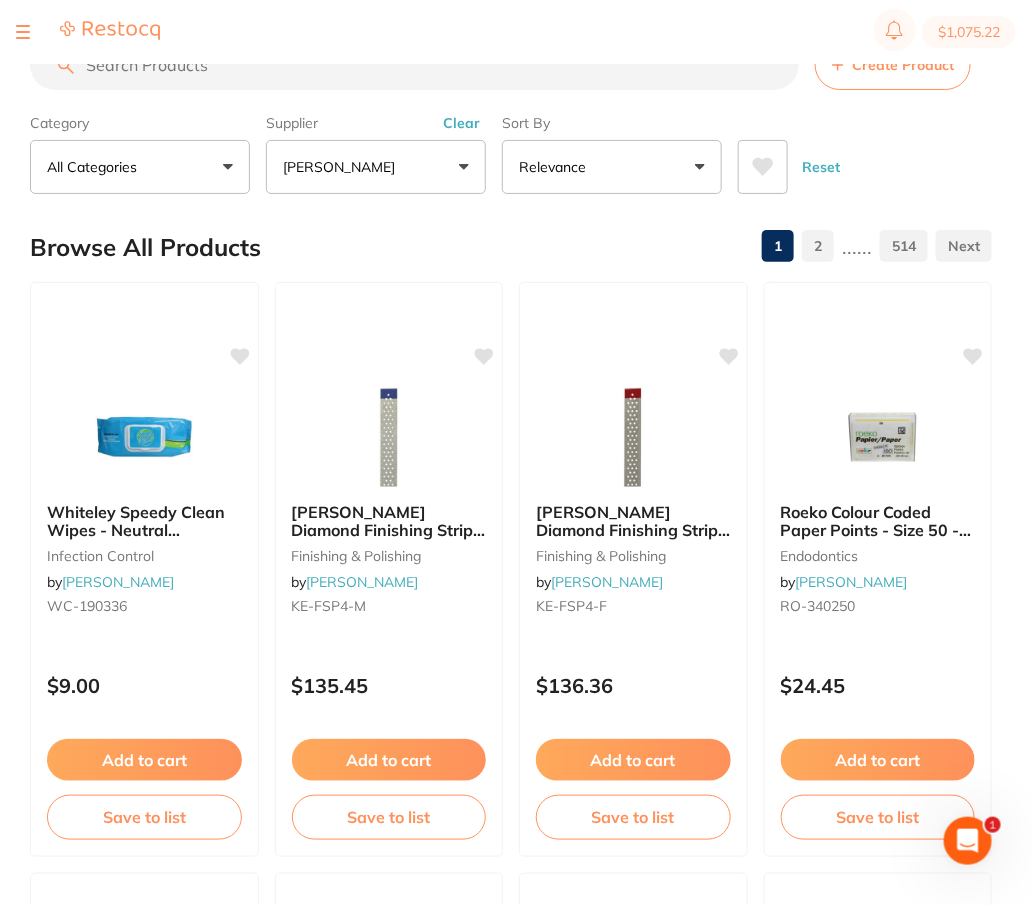 scroll, scrollTop: 0, scrollLeft: 0, axis: both 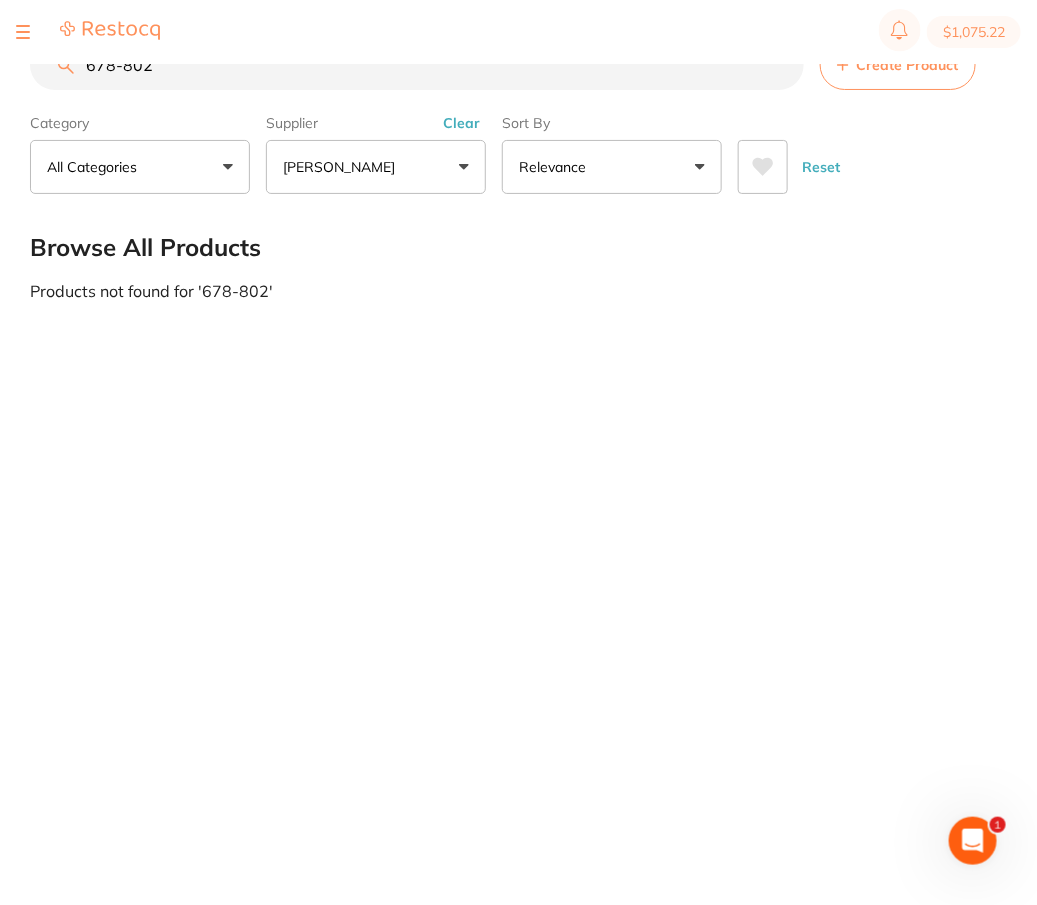 click on "678-802" at bounding box center (417, 65) 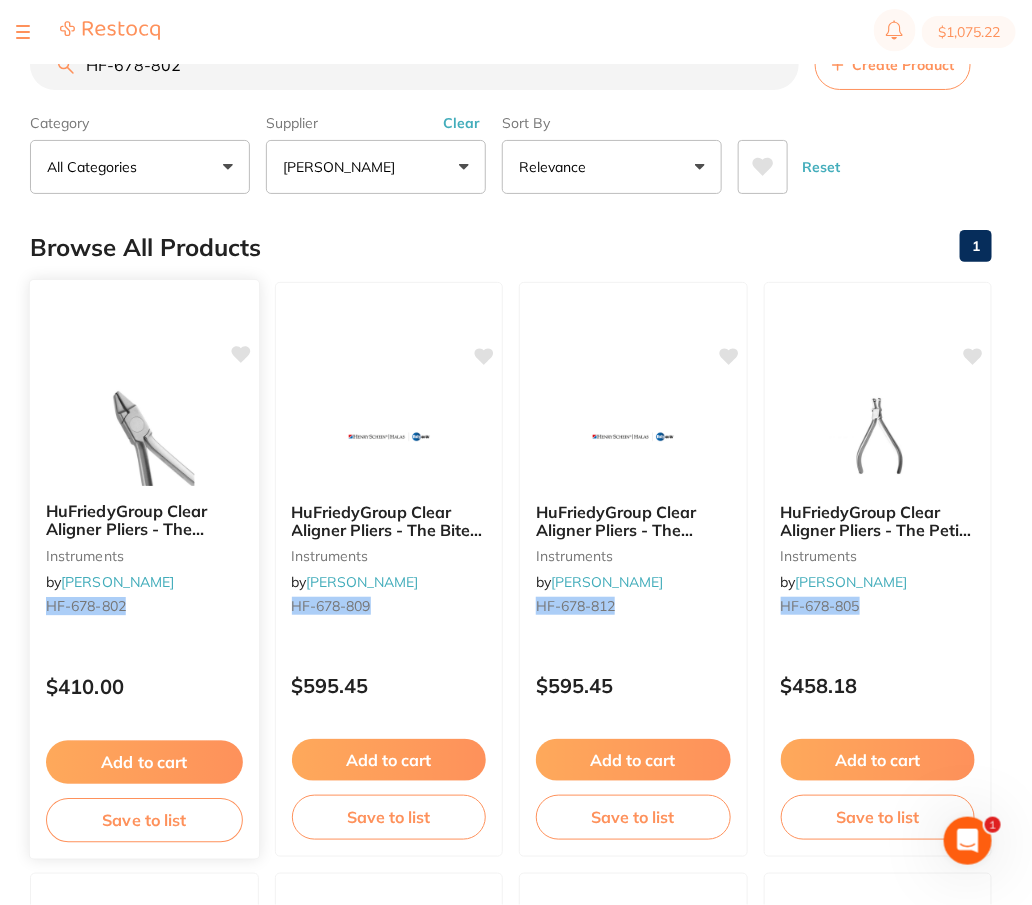 scroll, scrollTop: 0, scrollLeft: 0, axis: both 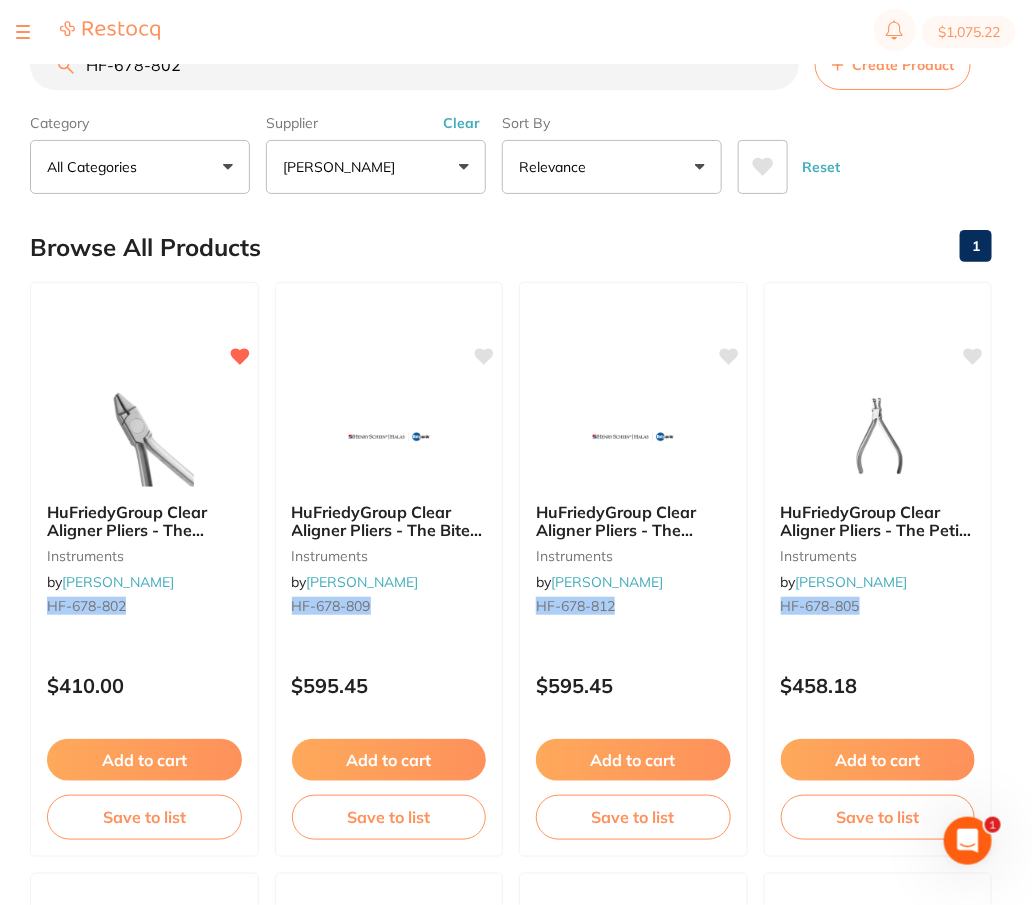 click on "Browse All Products 1" at bounding box center (511, 247) 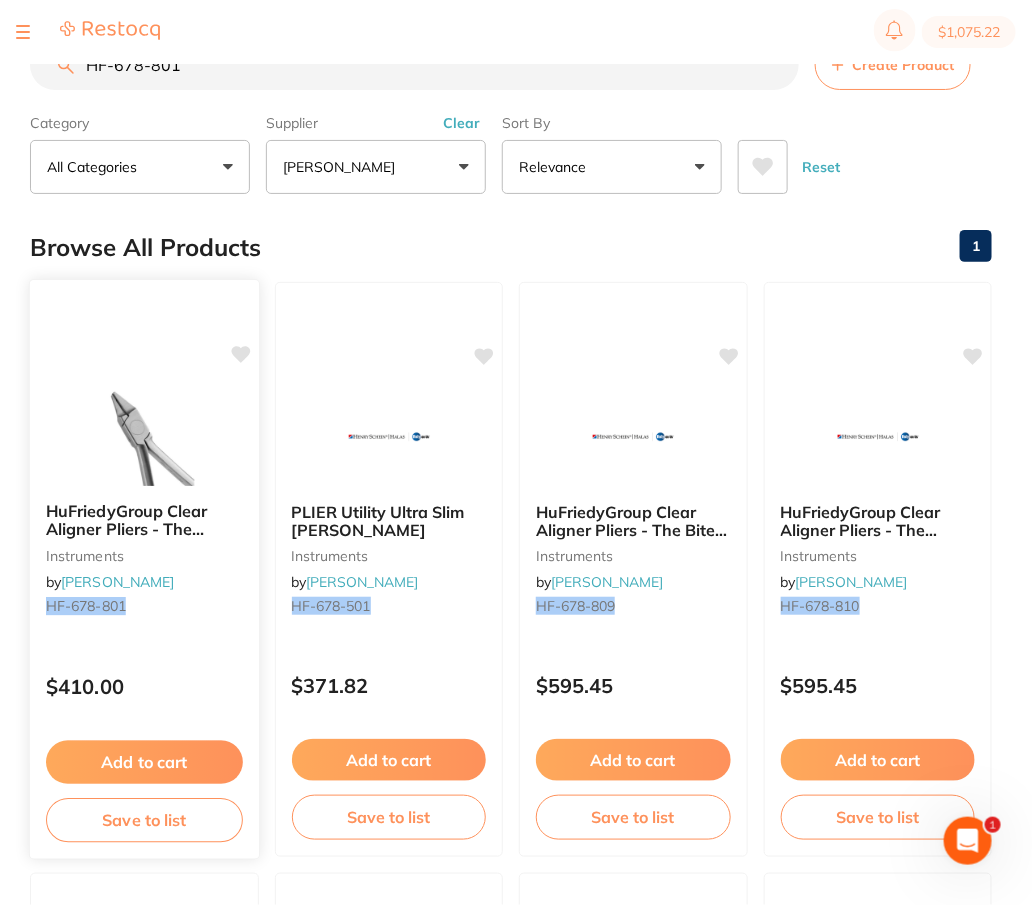 scroll, scrollTop: 0, scrollLeft: 0, axis: both 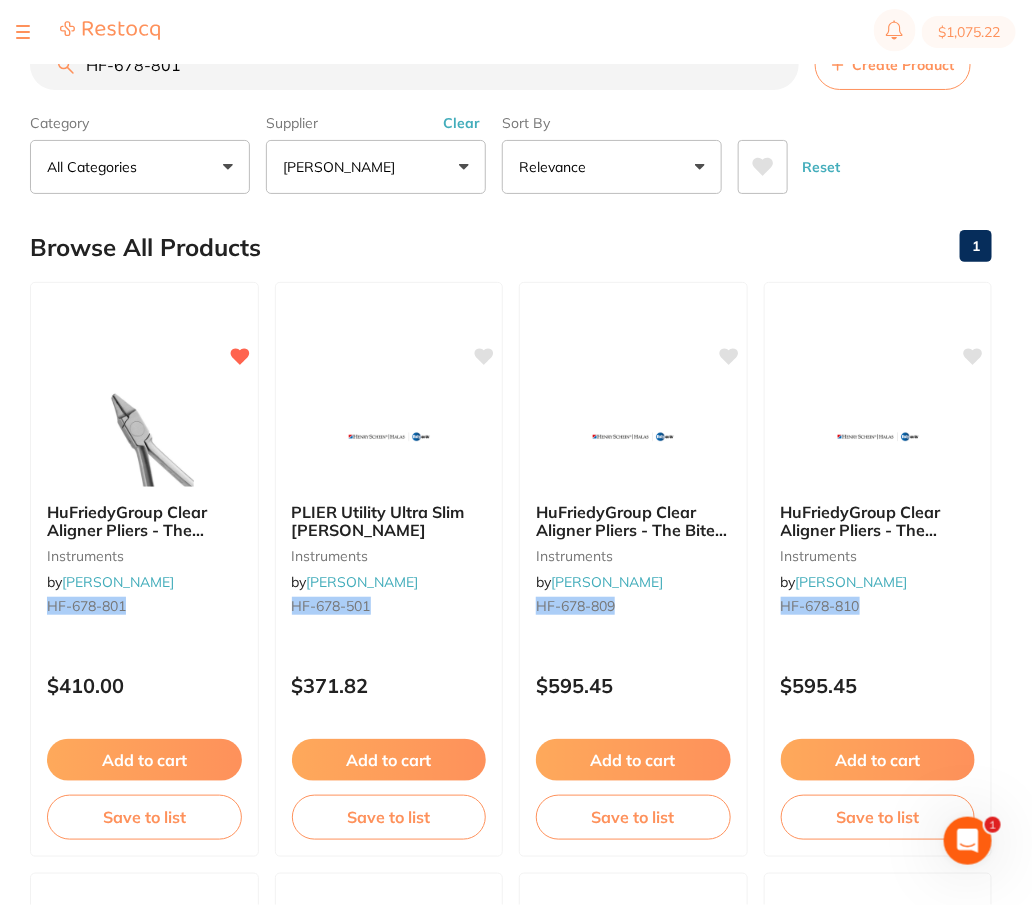click on "HF-678-801" at bounding box center [414, 65] 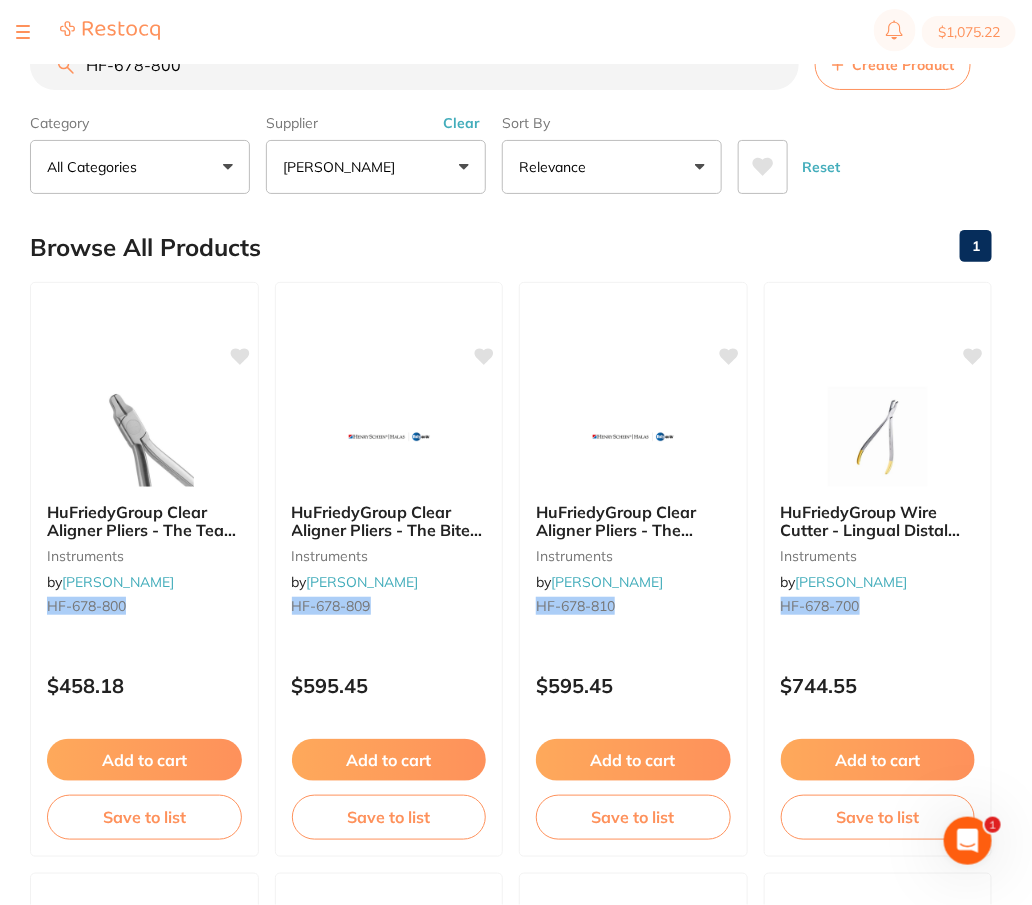 scroll, scrollTop: 0, scrollLeft: 0, axis: both 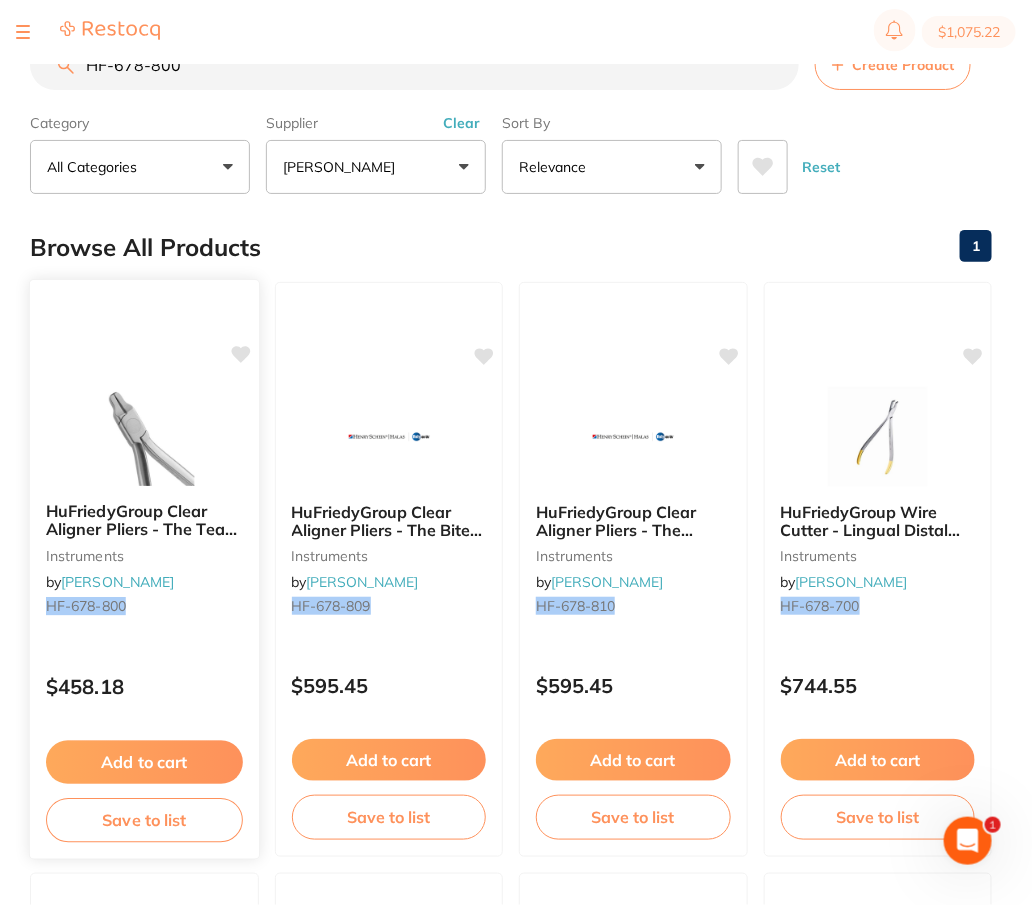 click 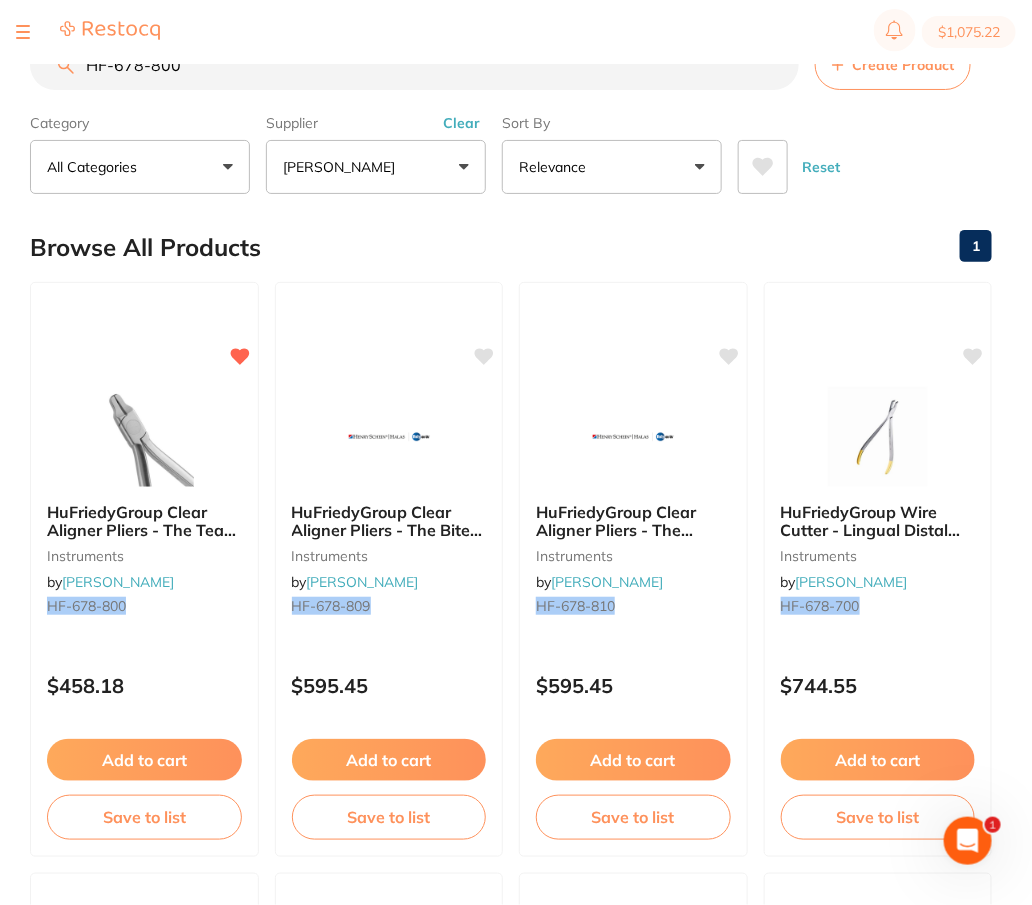 click on "HF-678-800" at bounding box center (414, 65) 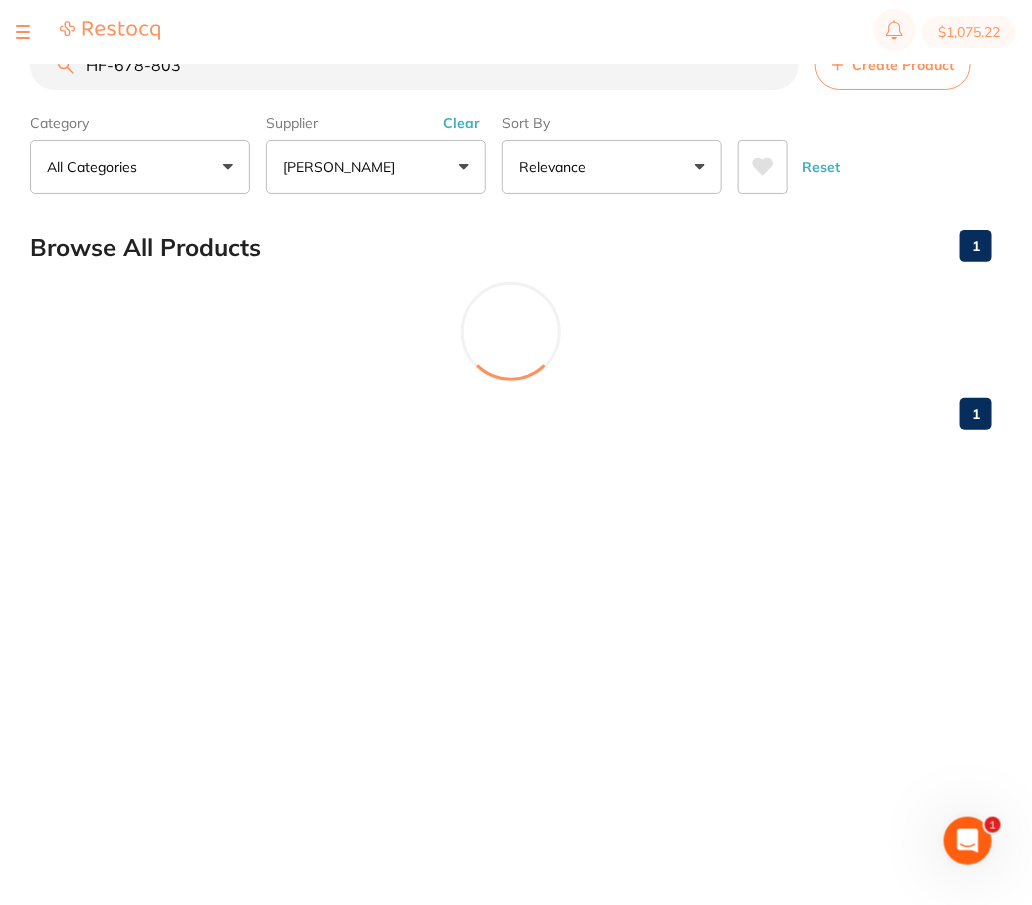 type on "HF-678-803" 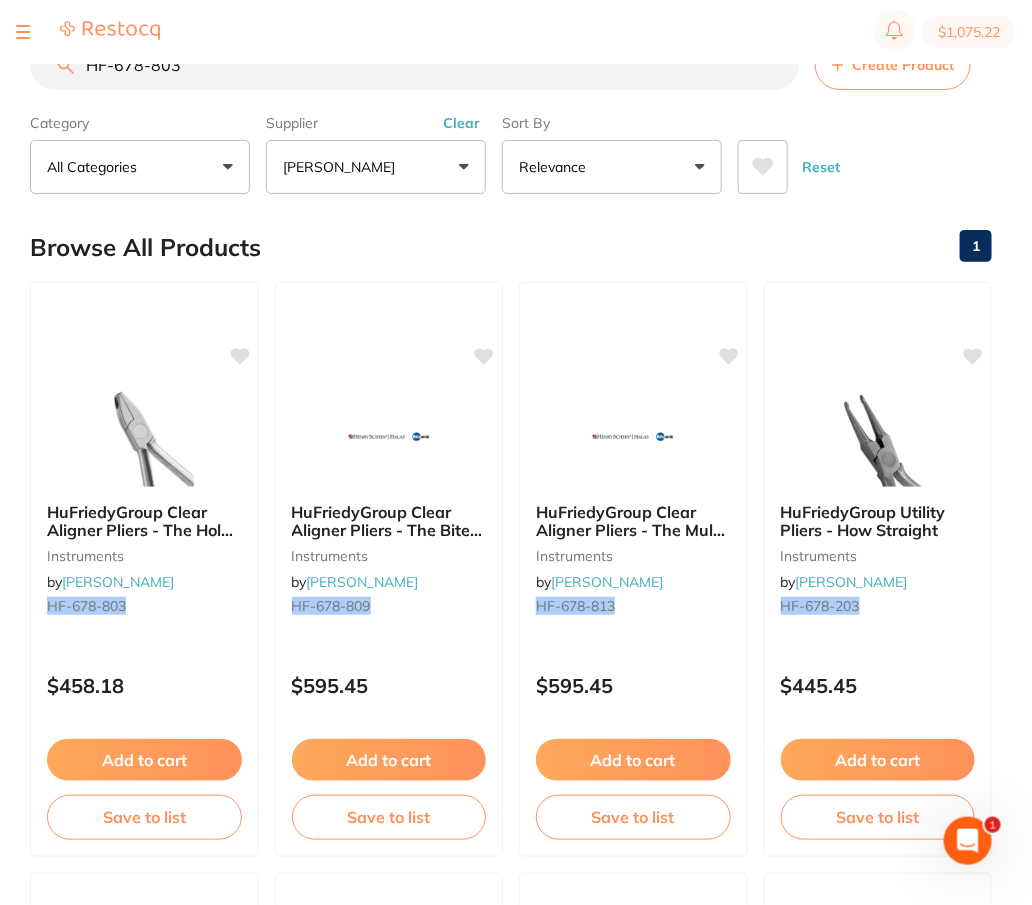 scroll, scrollTop: 0, scrollLeft: 0, axis: both 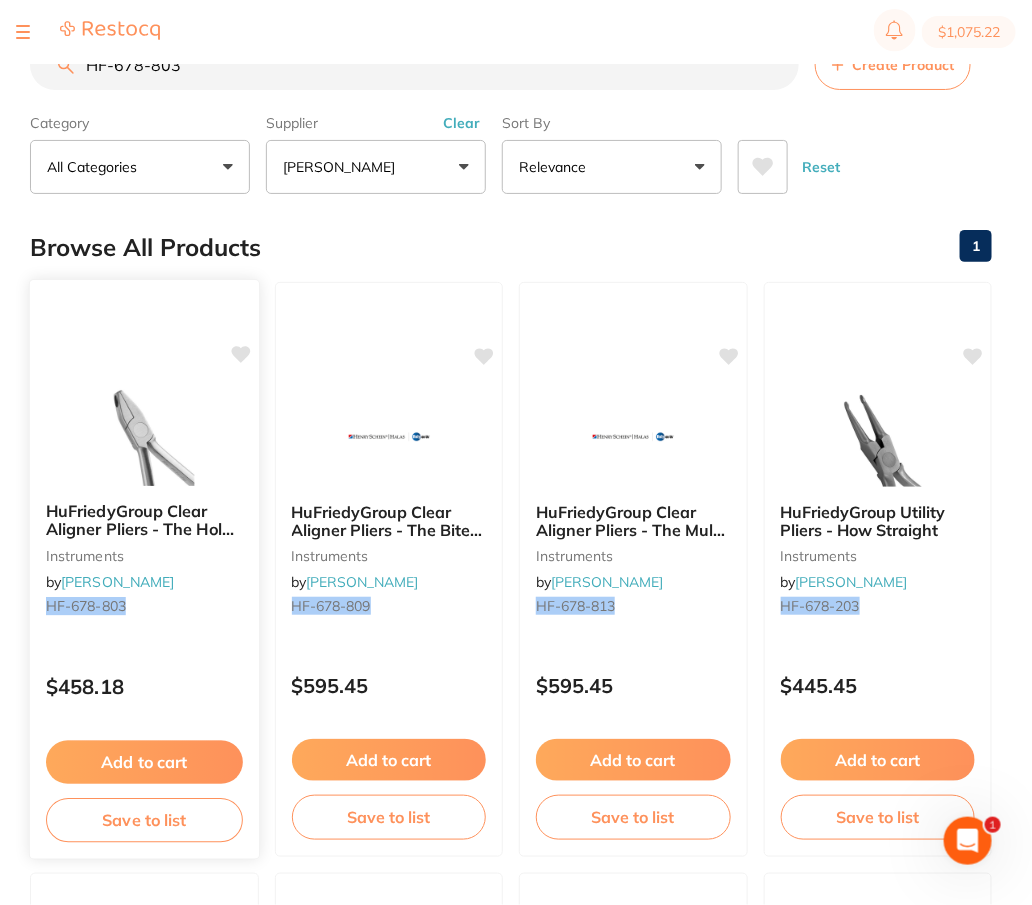 click 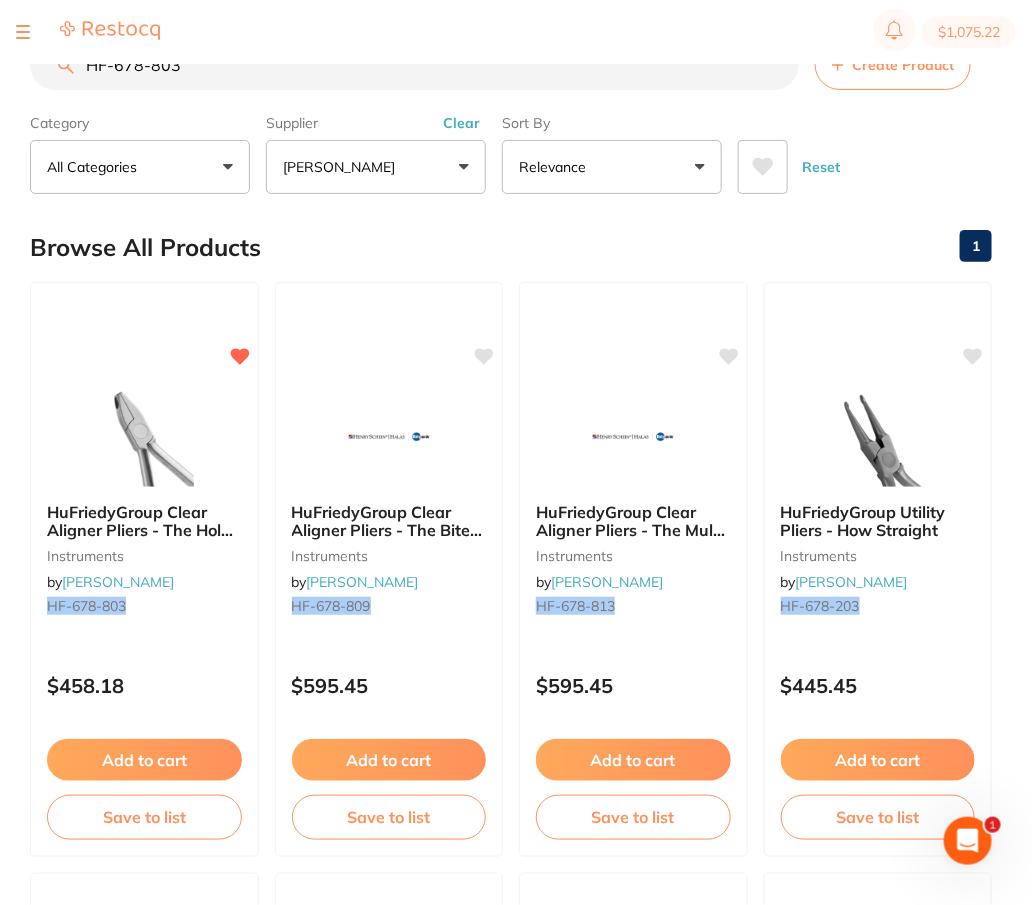 click on "Browse All Products 1" at bounding box center [511, 247] 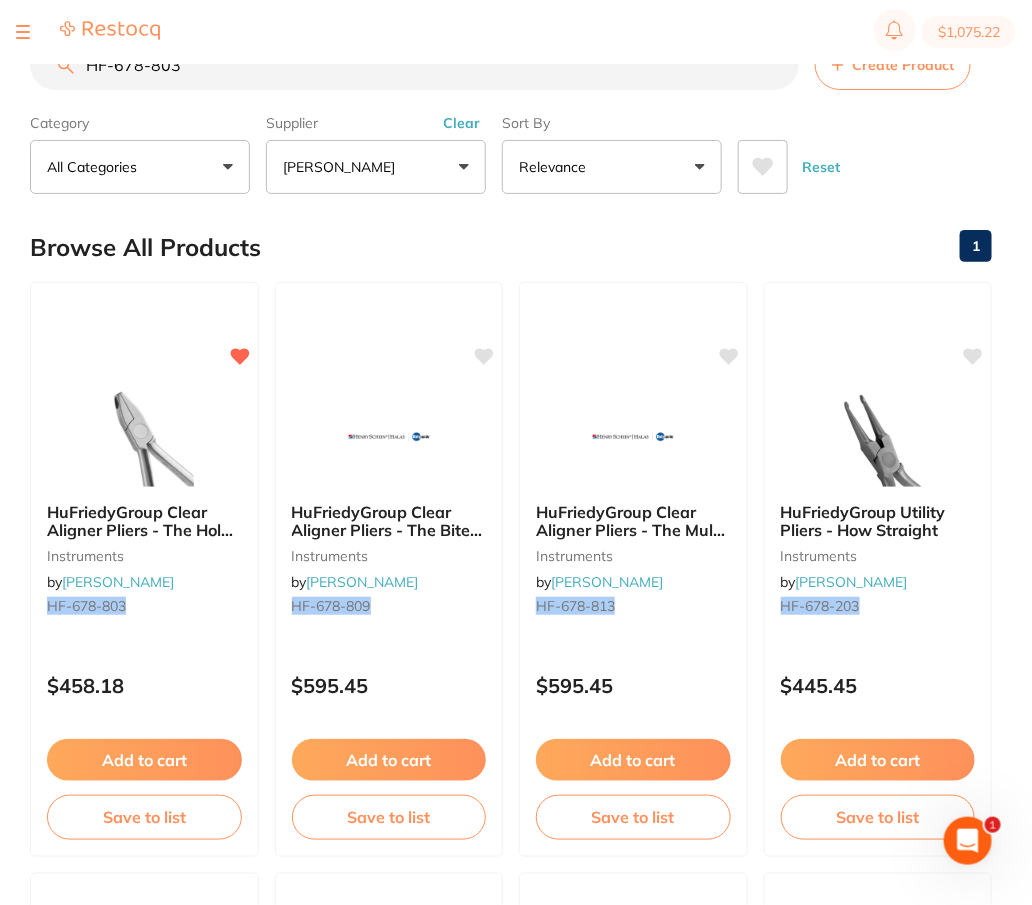 click at bounding box center [23, 32] 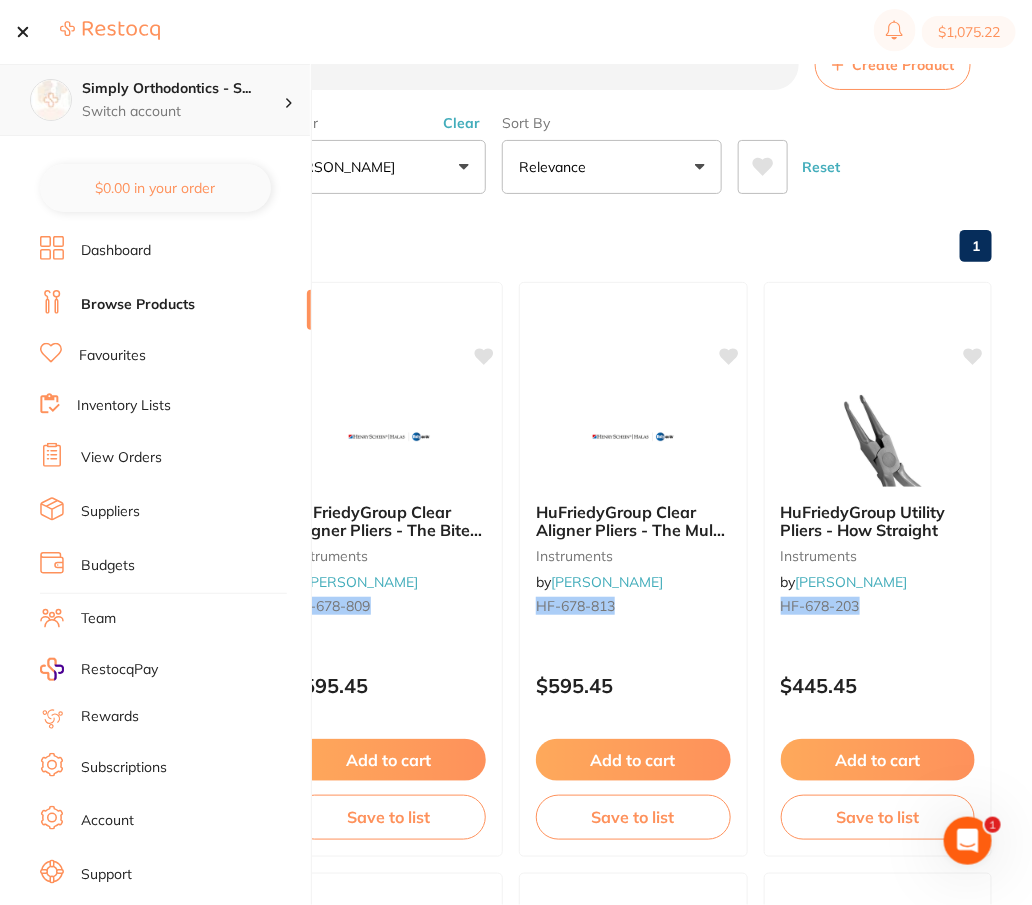click on "Simply Orthodontics - S..." at bounding box center [183, 89] 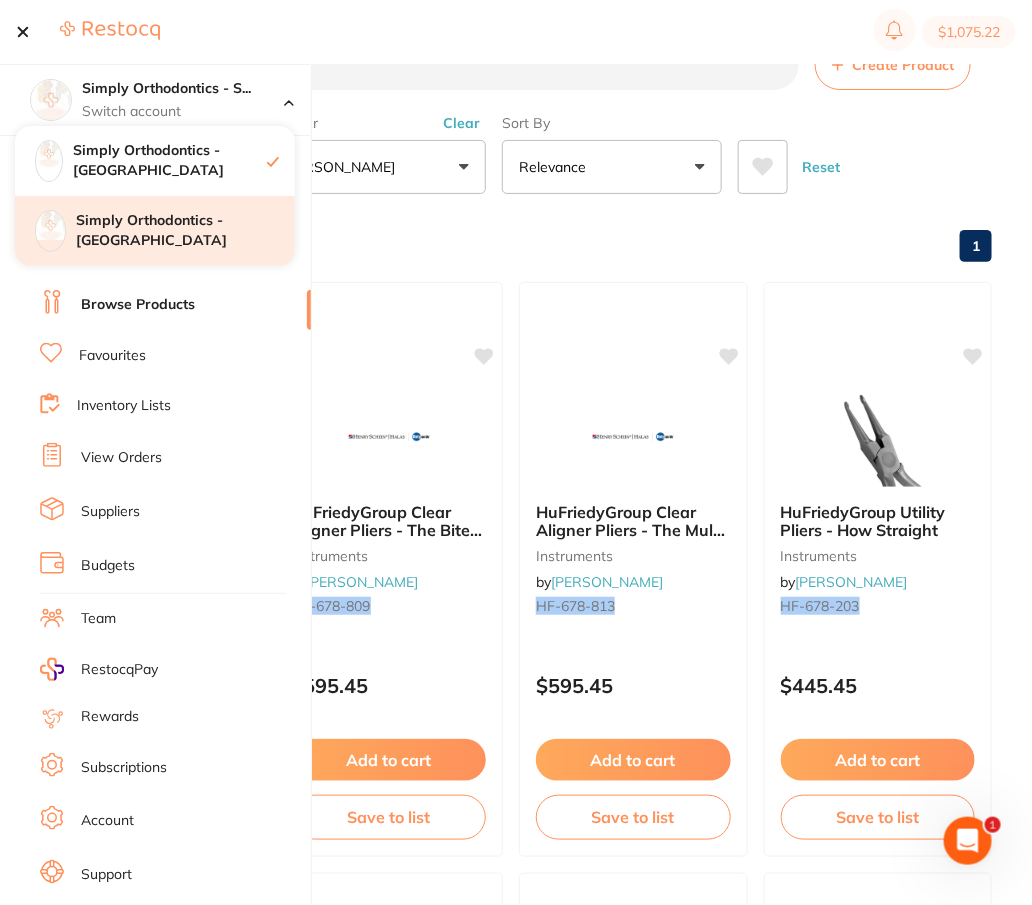 click on "Simply Orthodontics - [GEOGRAPHIC_DATA]" at bounding box center [155, 231] 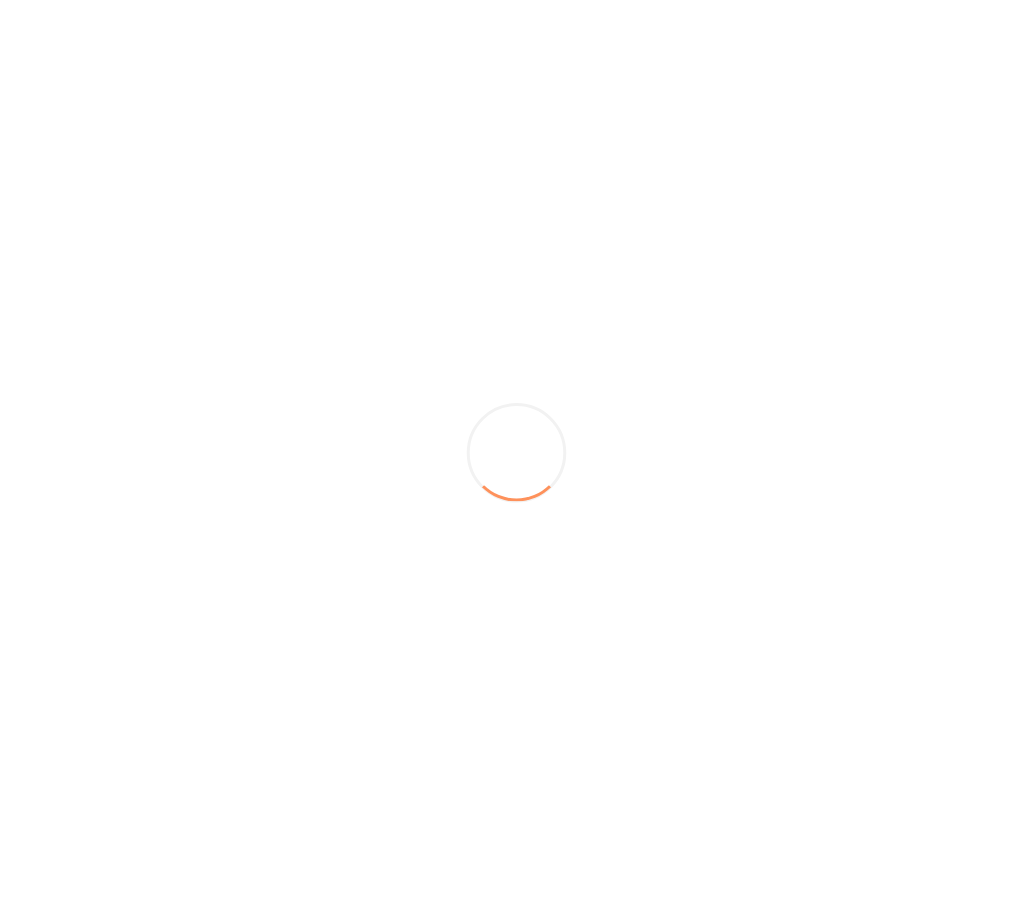 scroll, scrollTop: 0, scrollLeft: 0, axis: both 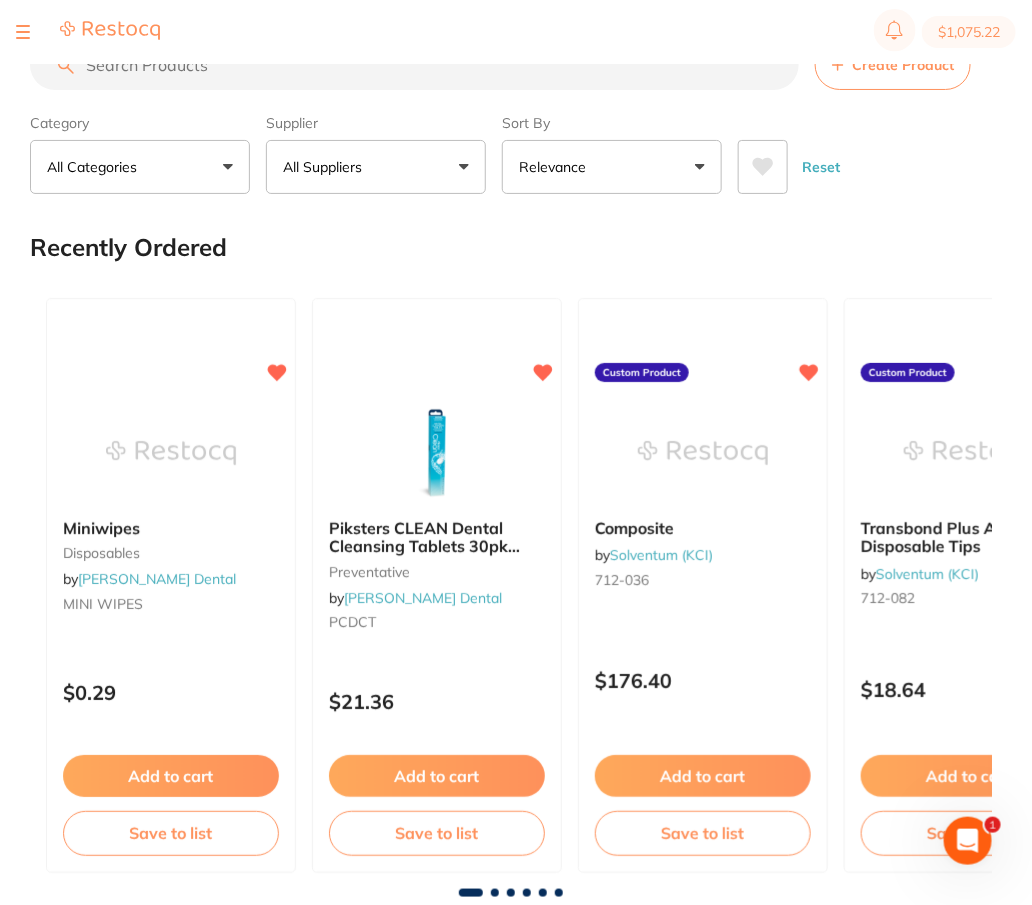 click on "All Suppliers" at bounding box center [376, 167] 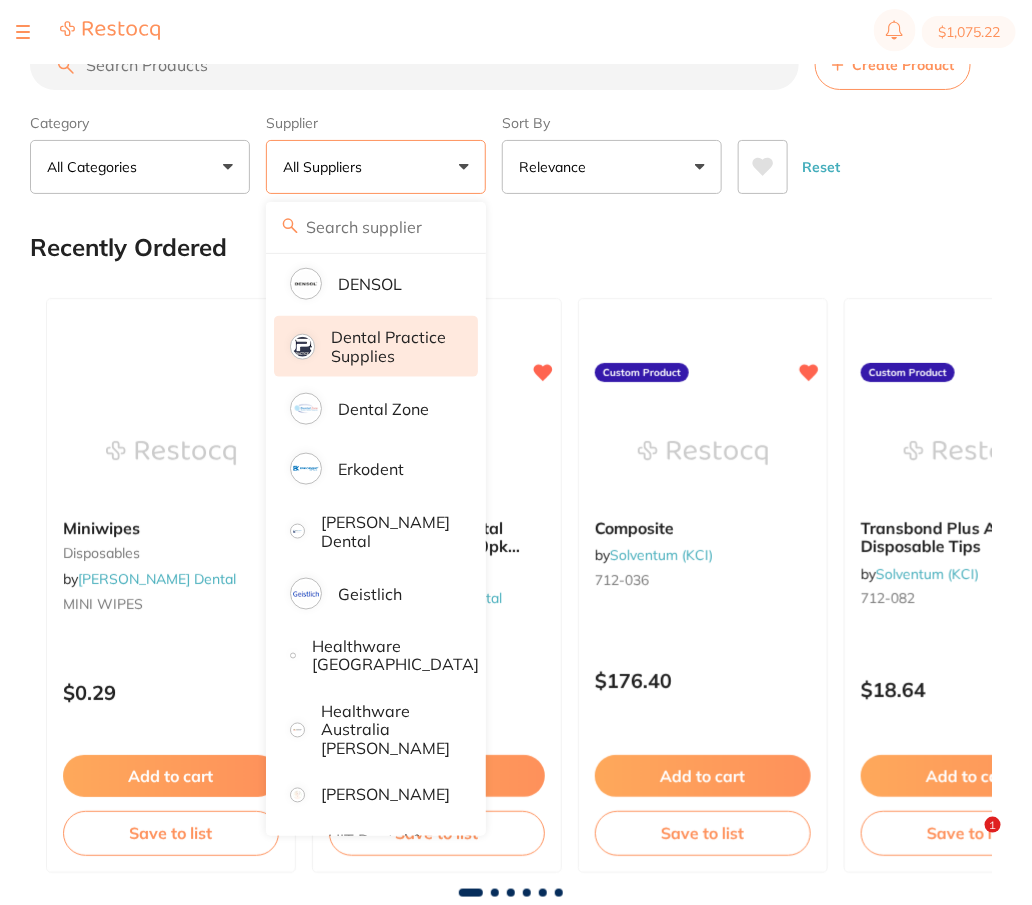 scroll, scrollTop: 667, scrollLeft: 0, axis: vertical 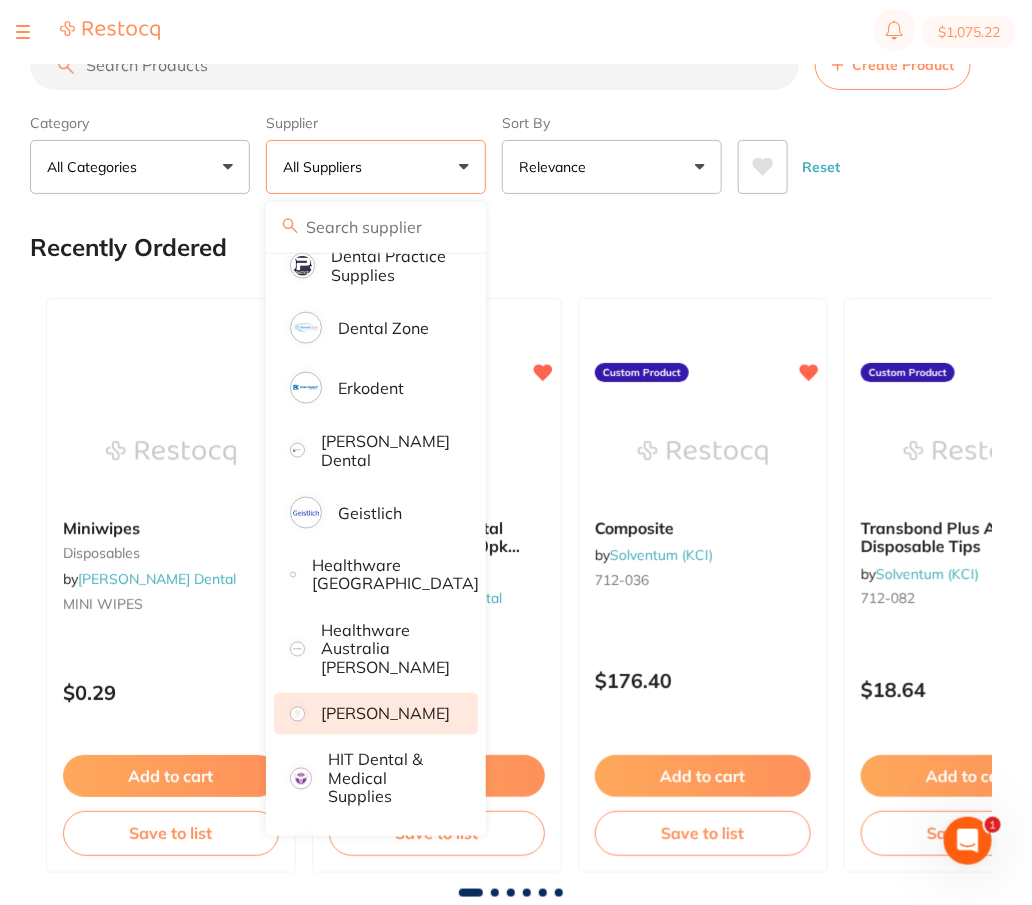 click on "[PERSON_NAME]" at bounding box center (385, 714) 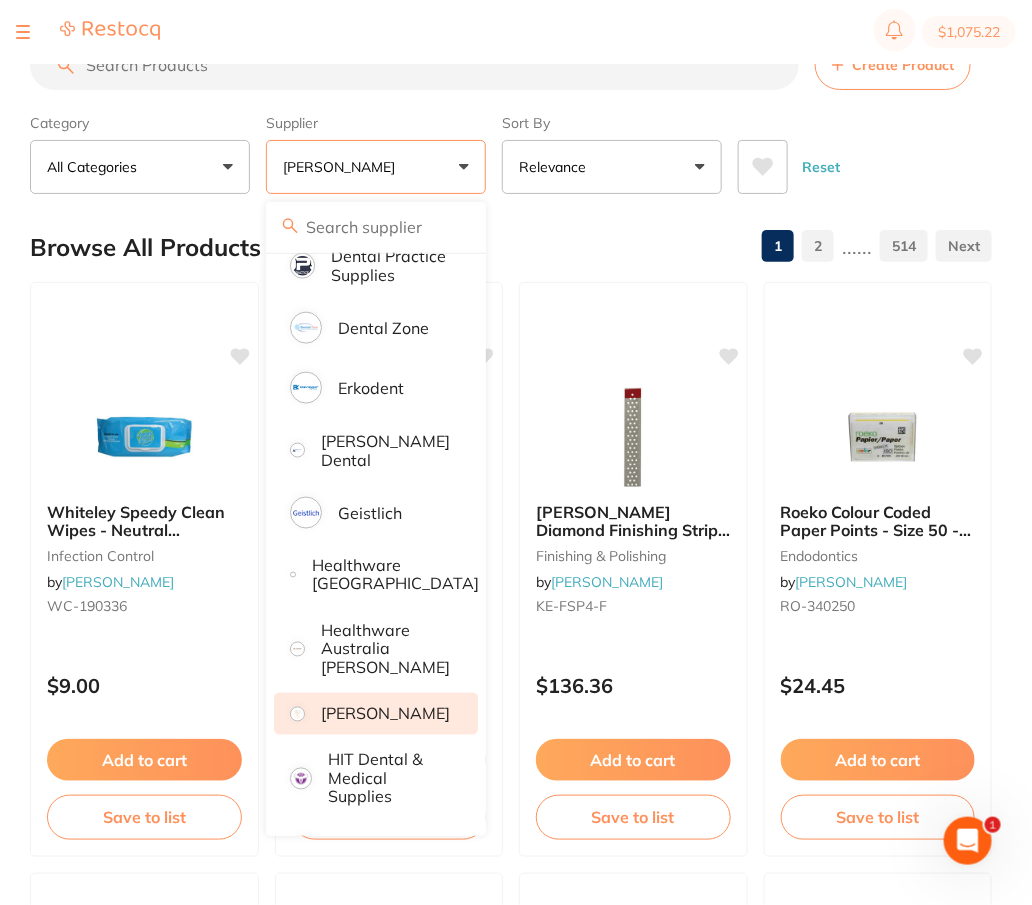 scroll, scrollTop: 0, scrollLeft: 0, axis: both 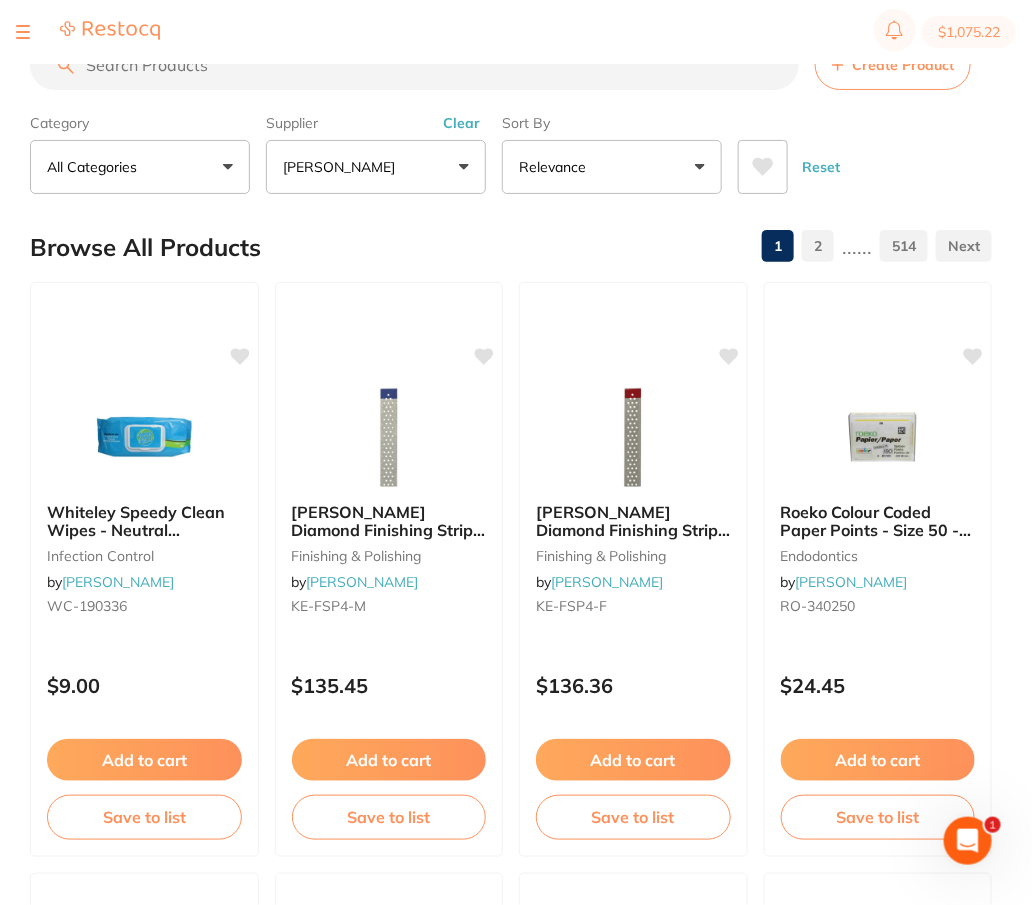 paste on "HF-678-802" 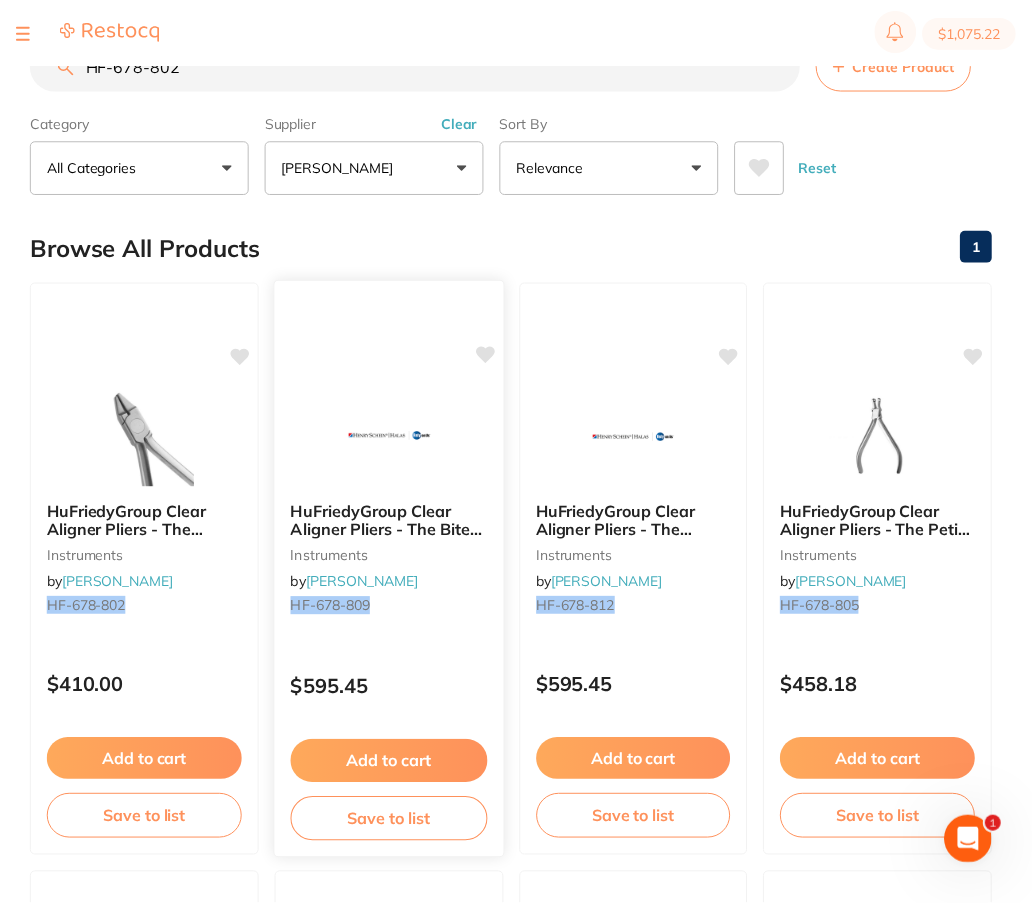 scroll, scrollTop: 0, scrollLeft: 0, axis: both 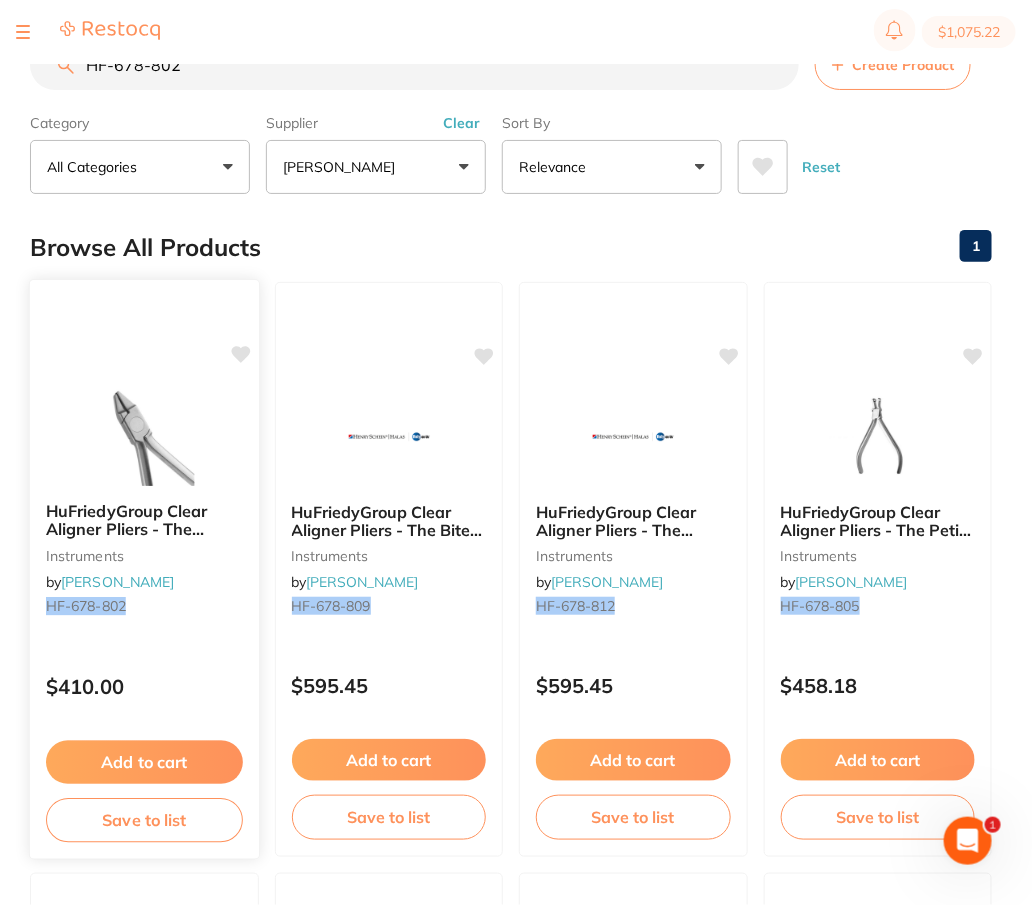 click 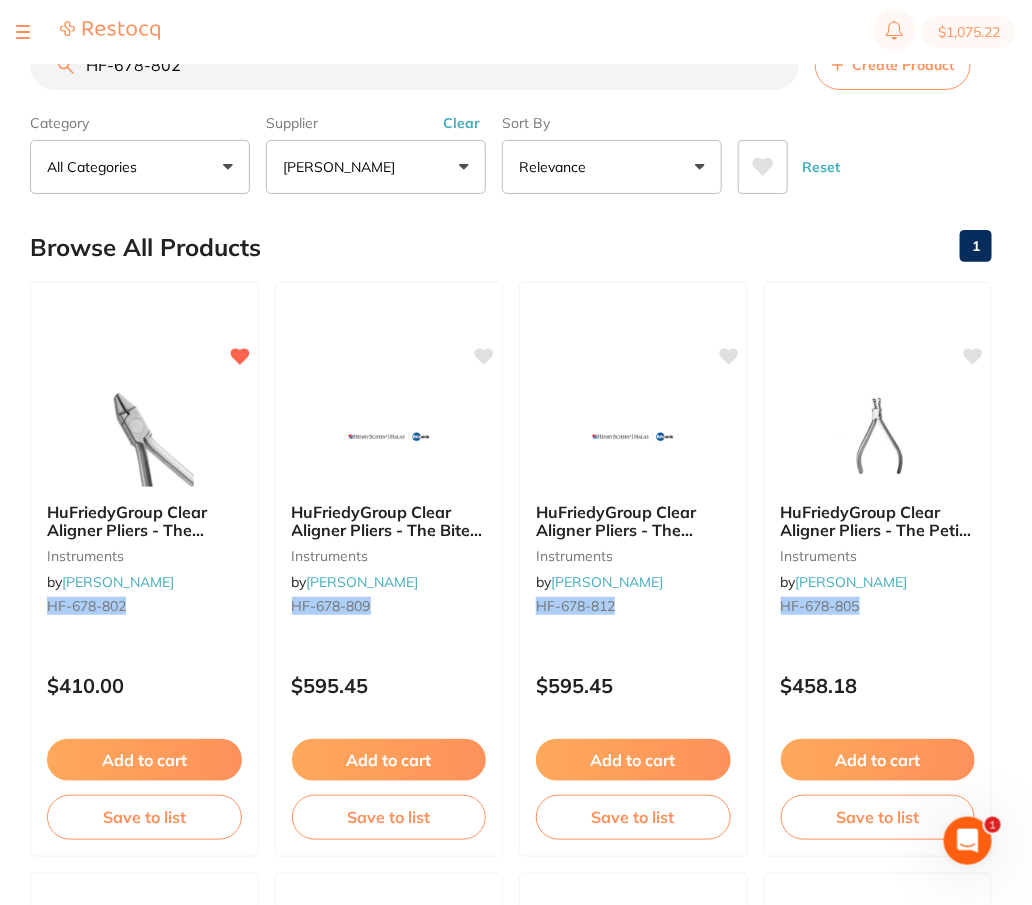 click on "HF-678-802" at bounding box center (414, 65) 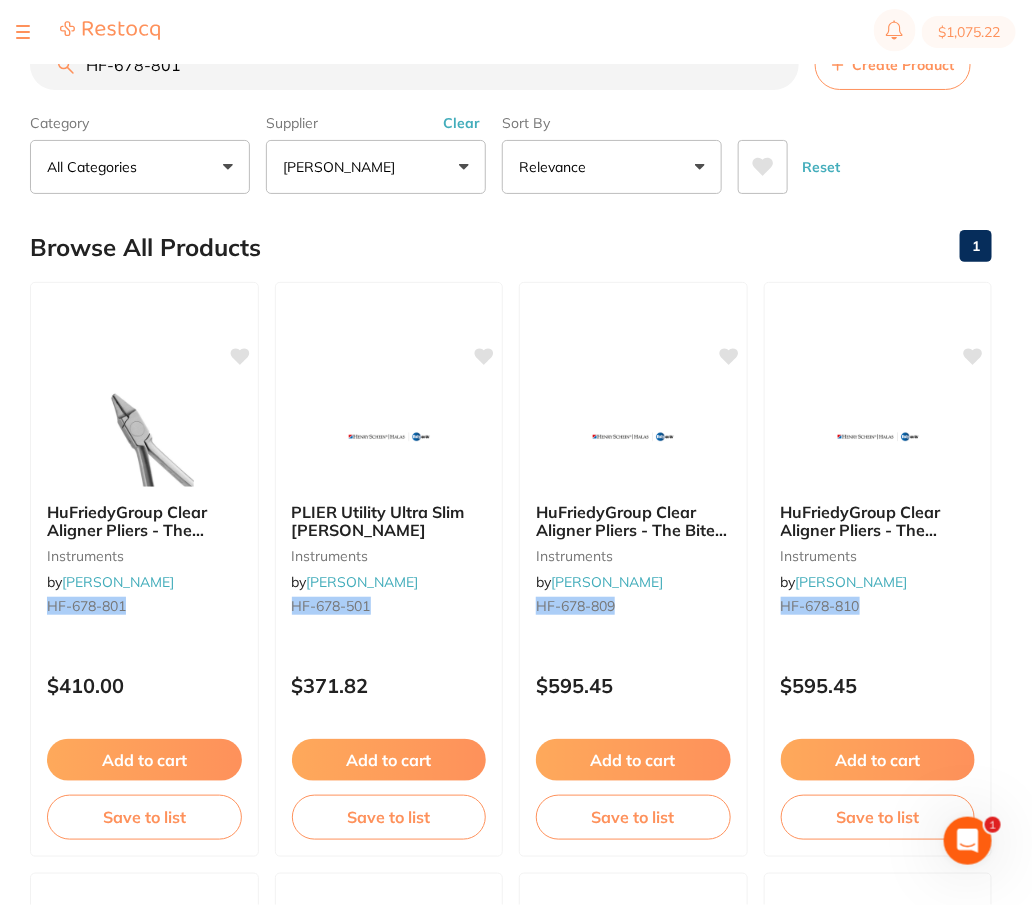 scroll, scrollTop: 0, scrollLeft: 0, axis: both 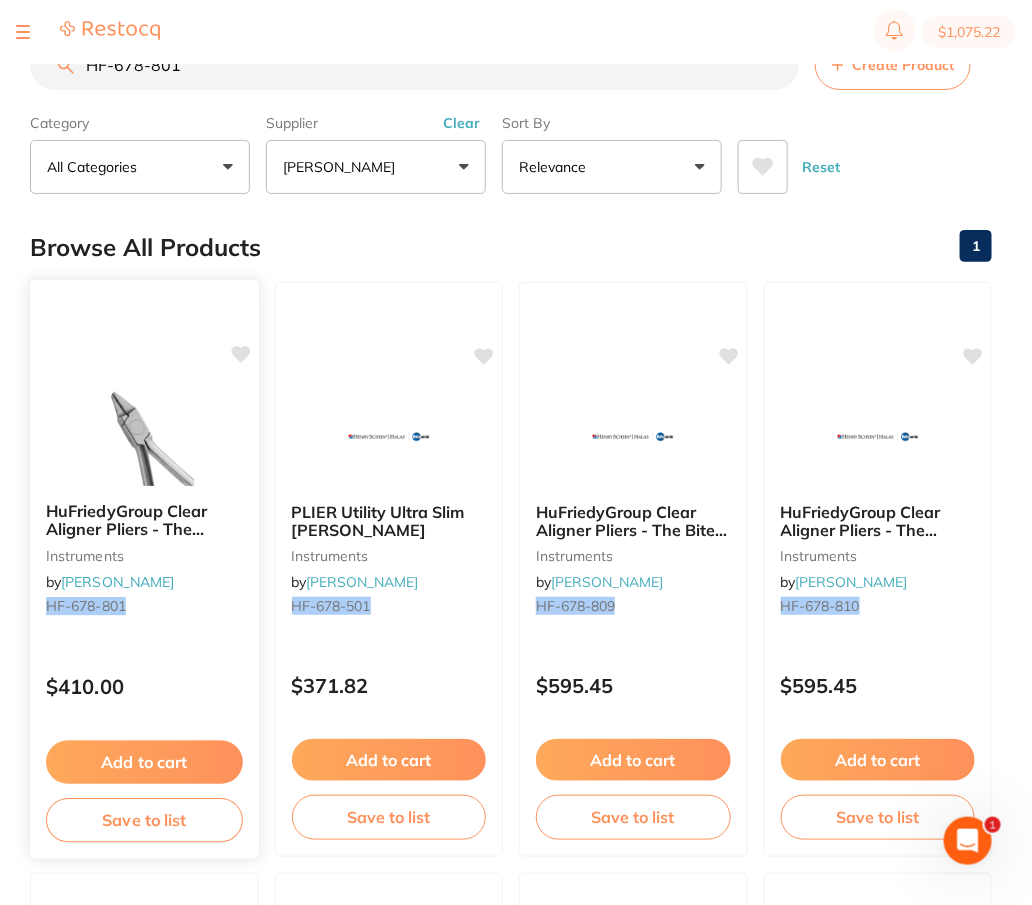 click 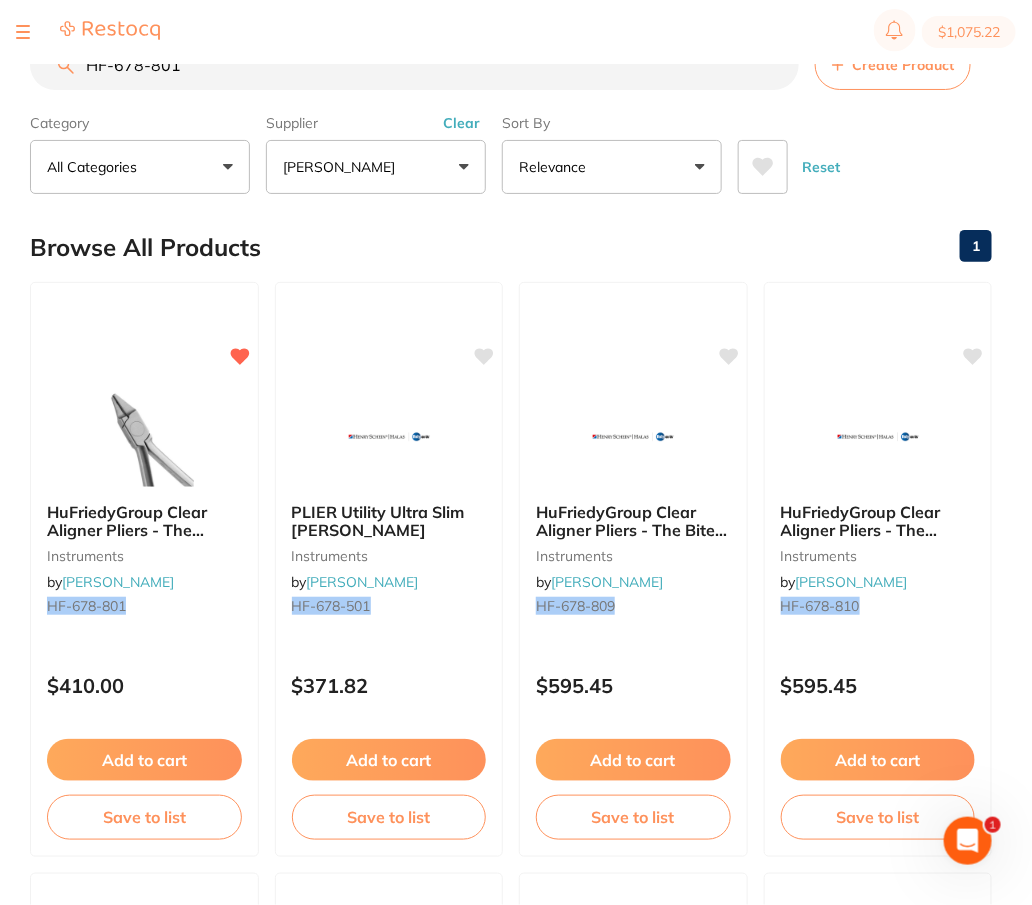 click on "HF-678-801" at bounding box center (414, 65) 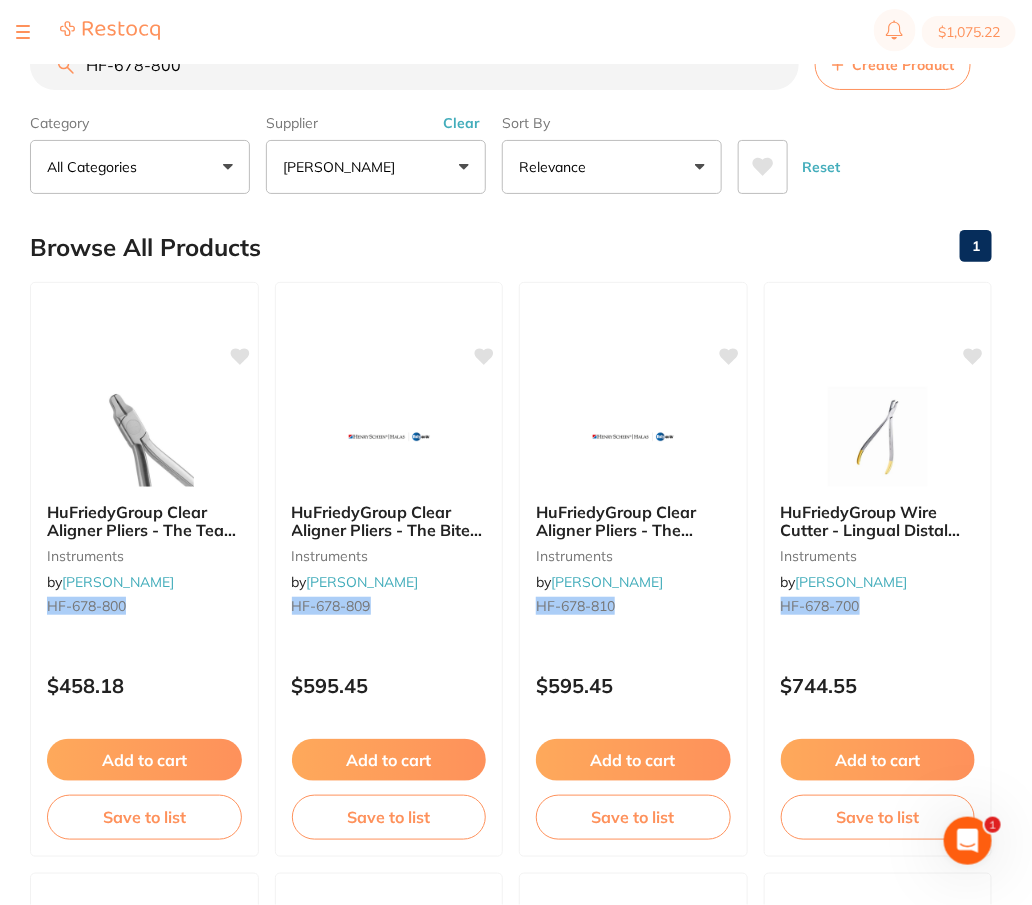 scroll, scrollTop: 0, scrollLeft: 0, axis: both 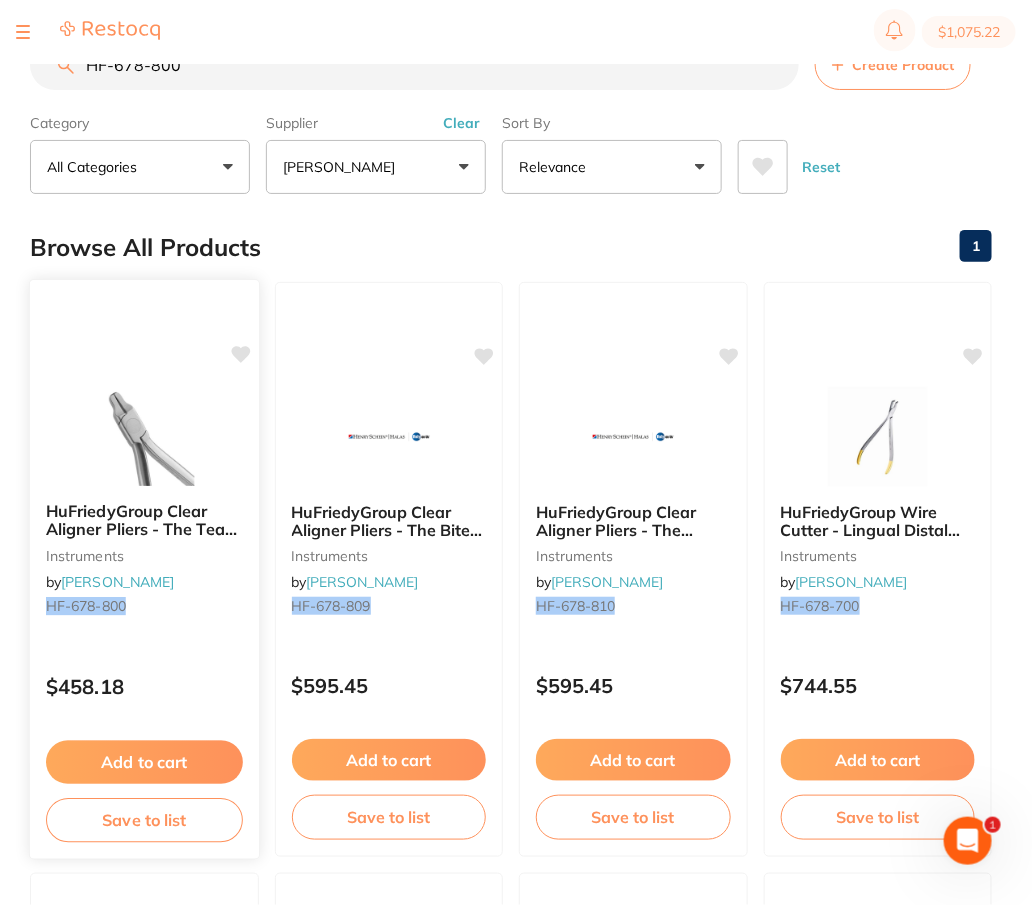 click 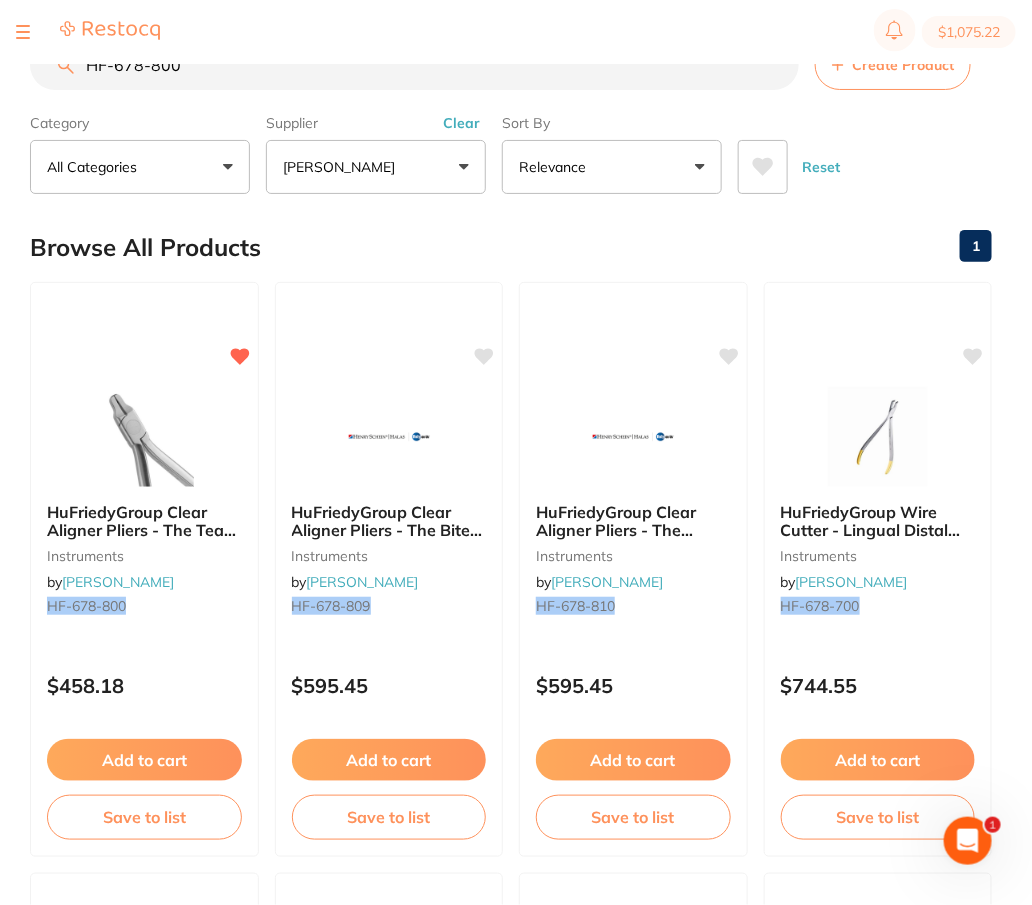 click on "$1,075.22" at bounding box center (516, 32) 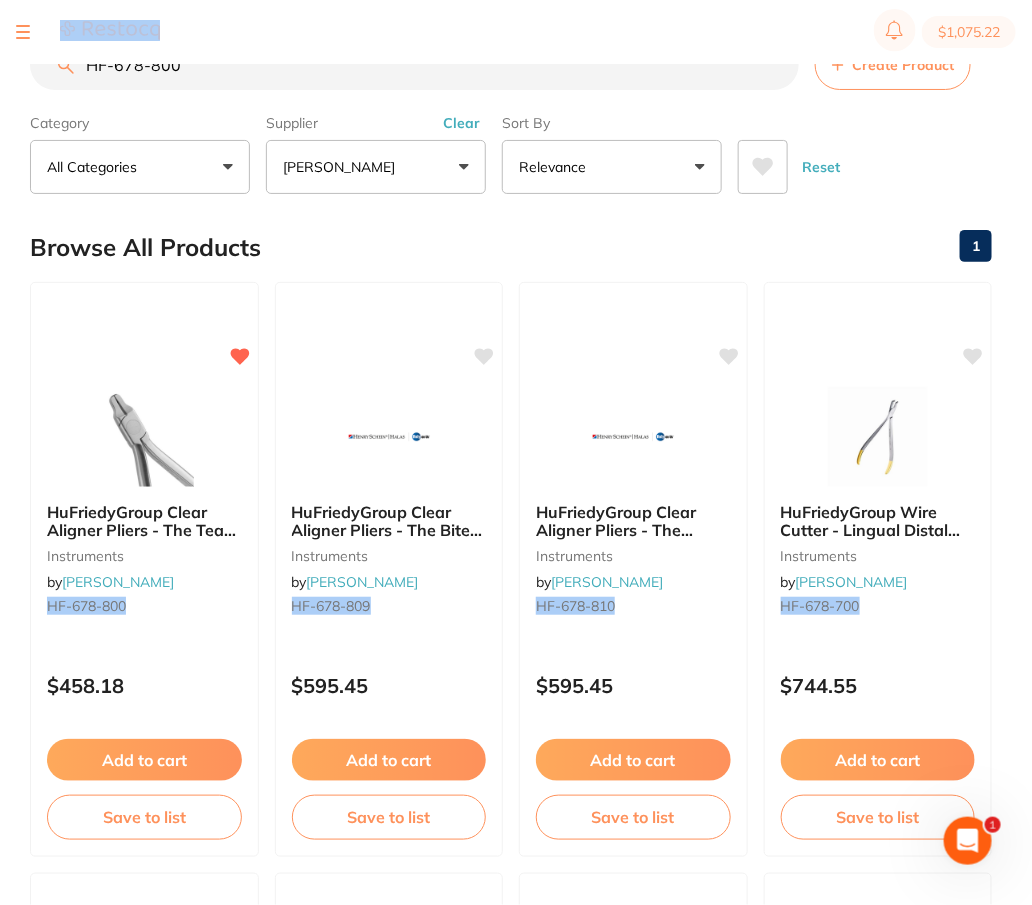 click on "$1,075.22" at bounding box center [516, 32] 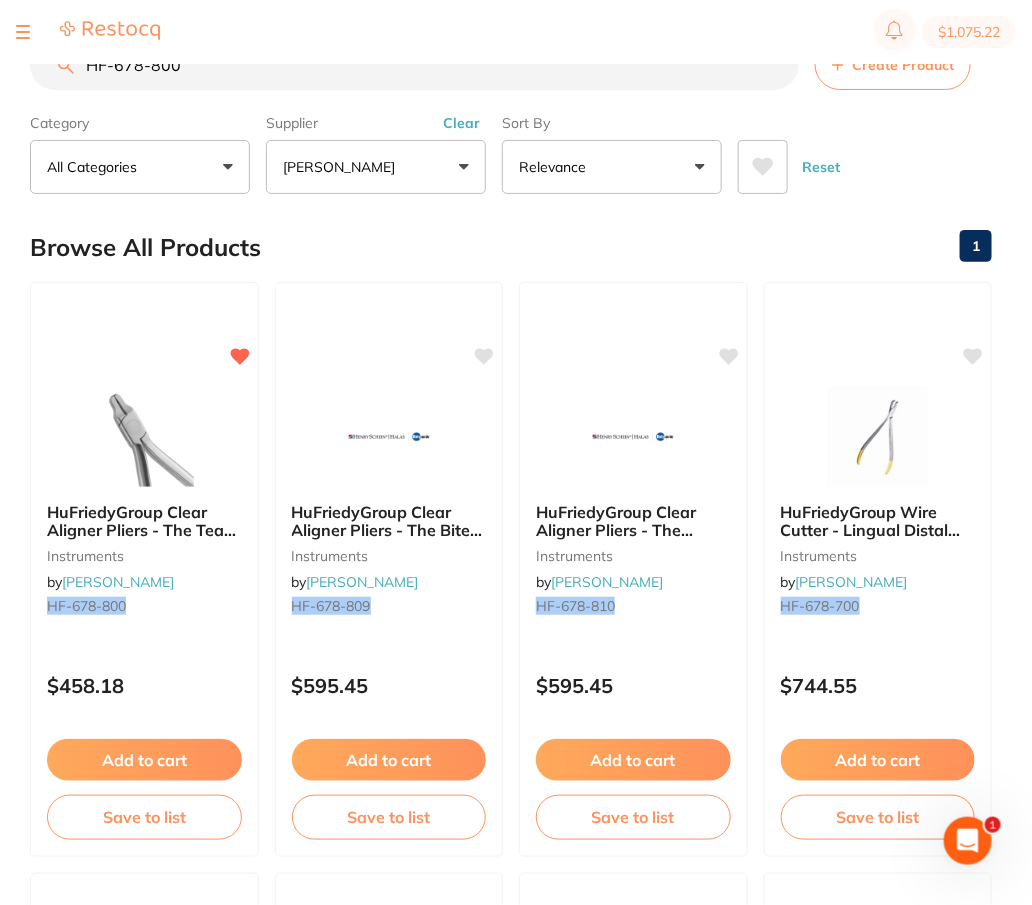 click on "HF-678-800" at bounding box center [414, 65] 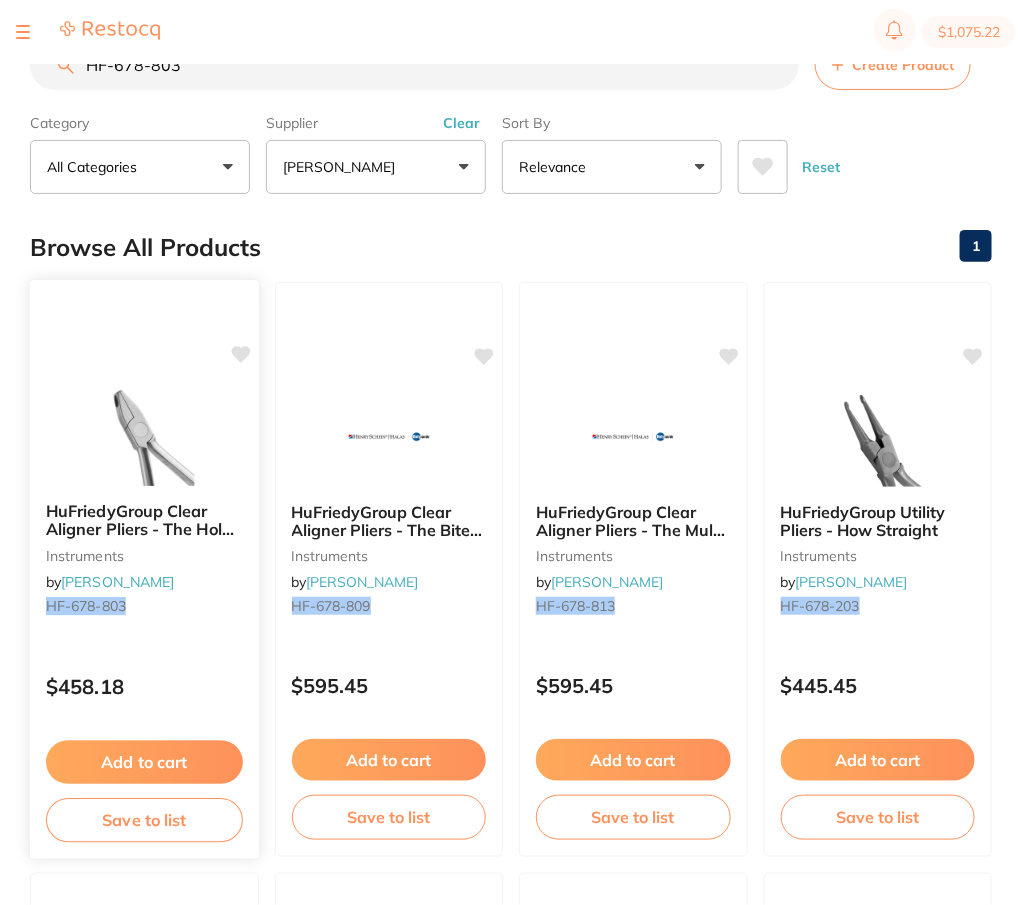 type on "HF-678-803" 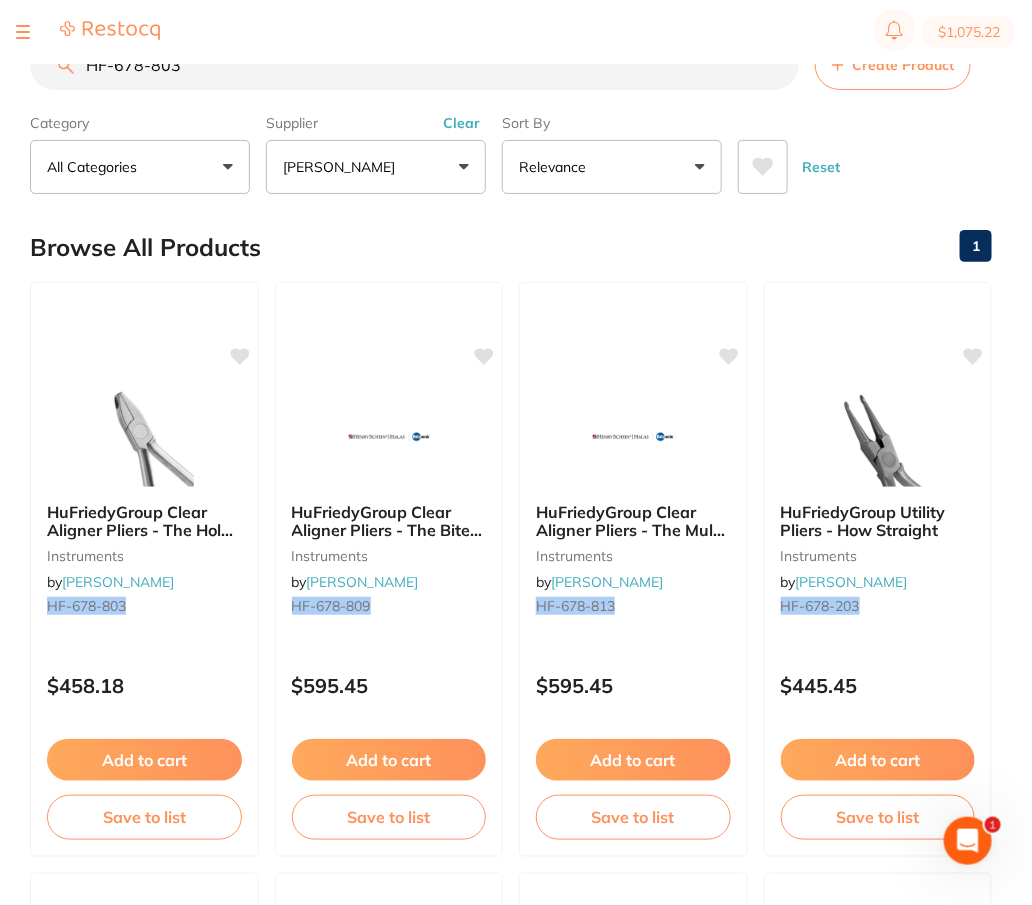 scroll, scrollTop: 0, scrollLeft: 0, axis: both 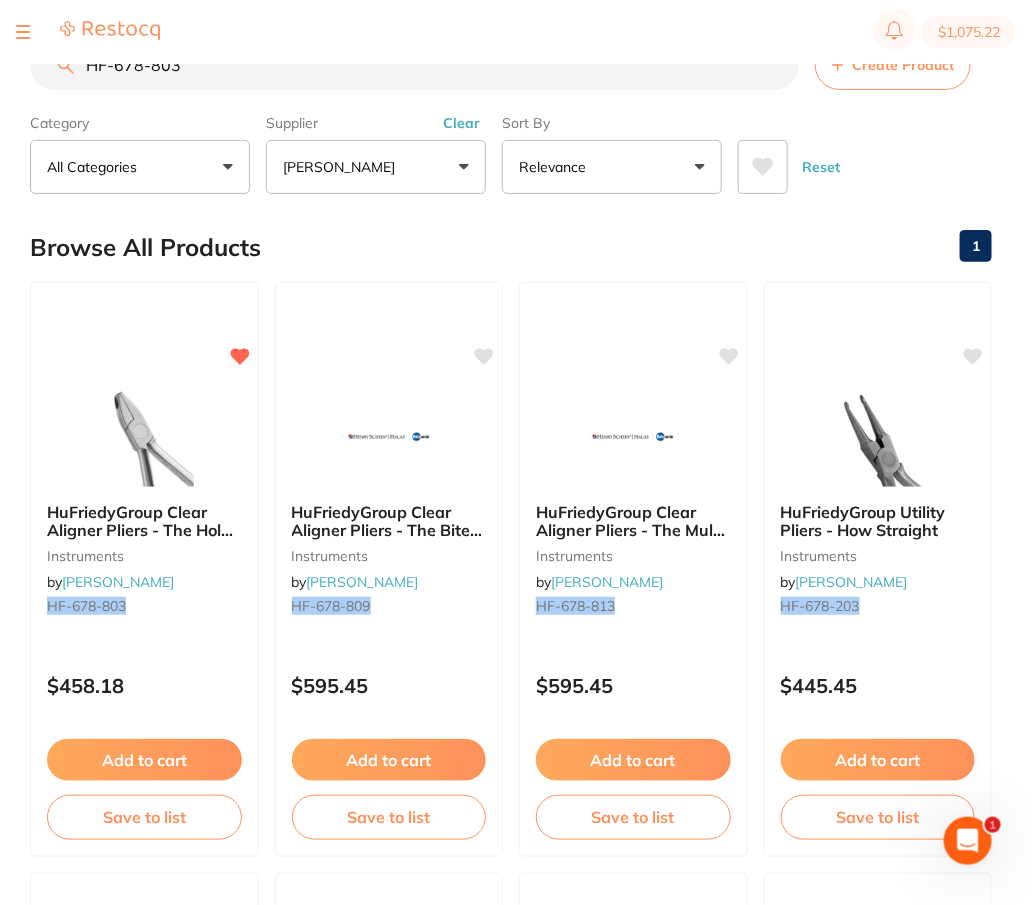 click on "Browse All Products 1" at bounding box center [511, 247] 